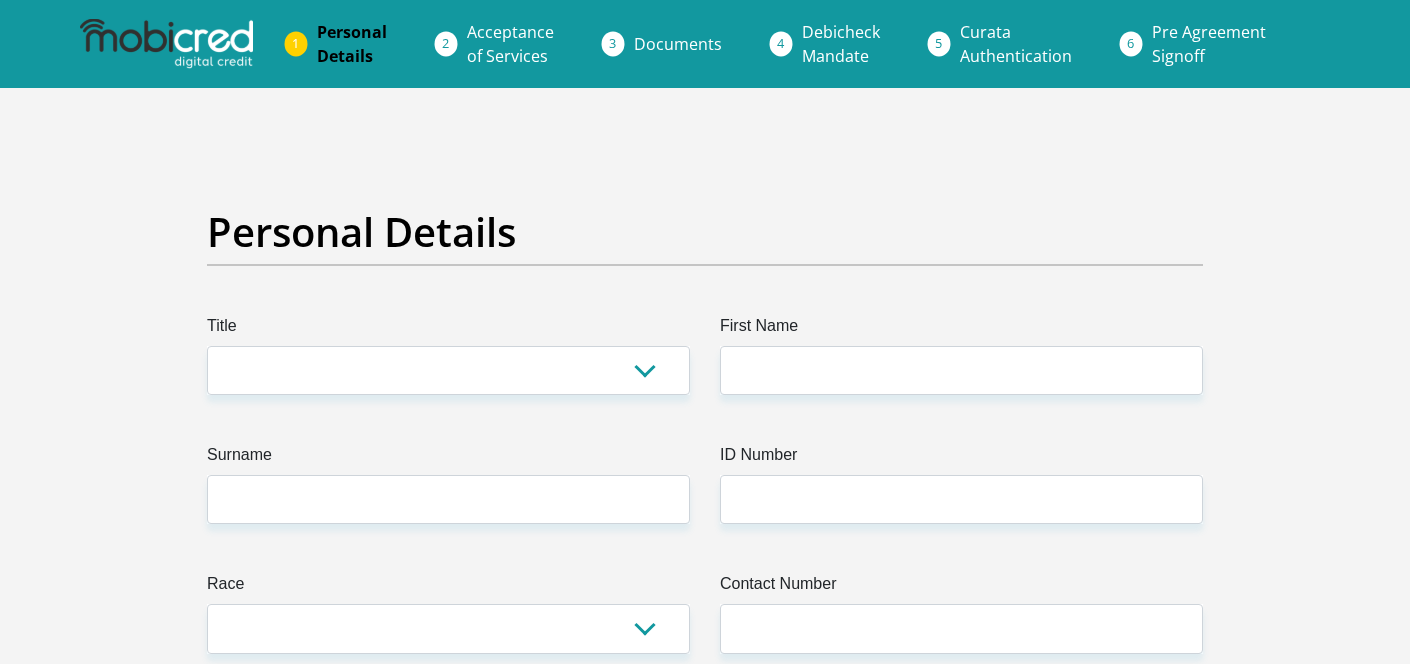 scroll, scrollTop: 0, scrollLeft: 0, axis: both 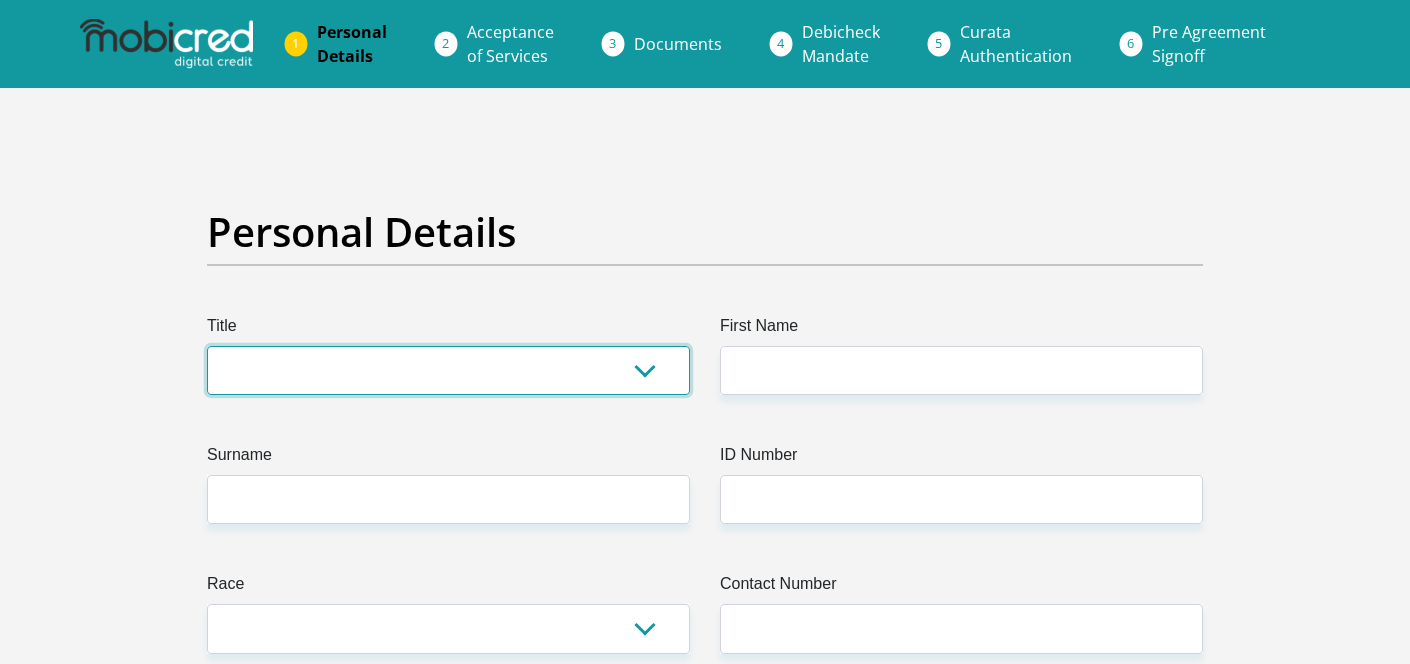 click on "Mr
Ms
Mrs
Dr
Other" at bounding box center [448, 370] 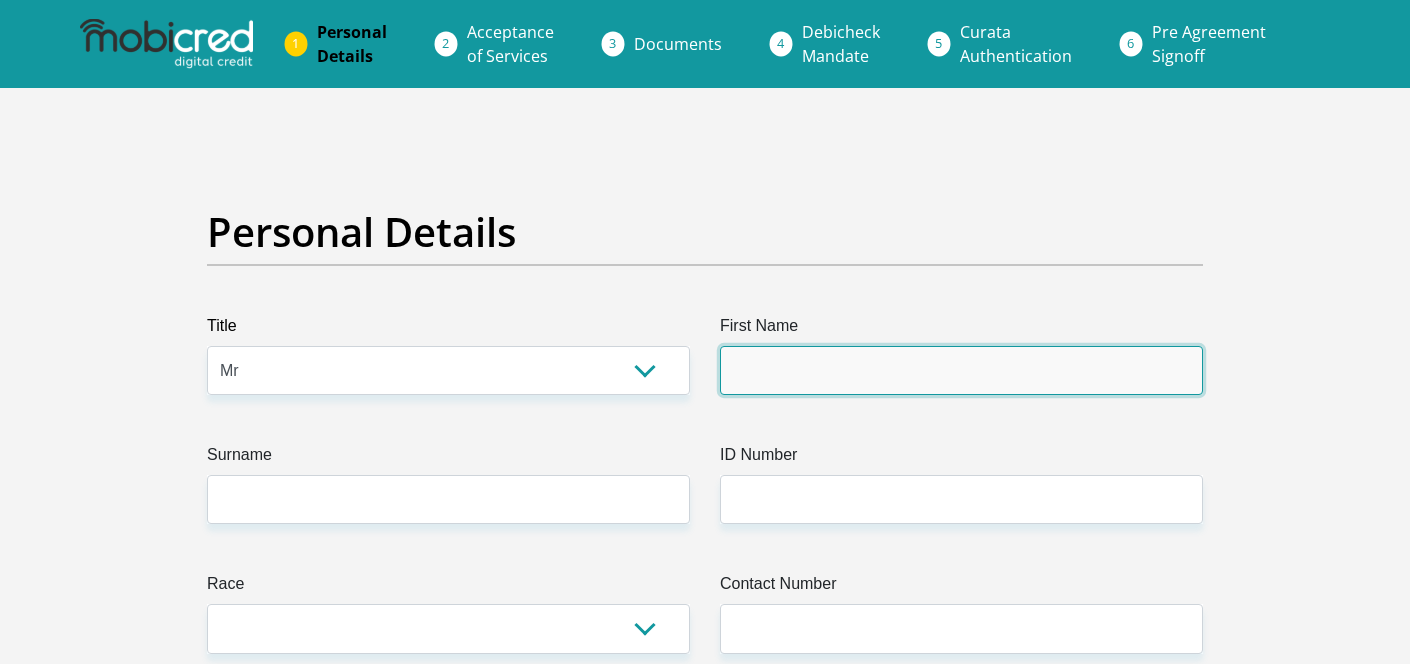 click on "First Name" at bounding box center [961, 370] 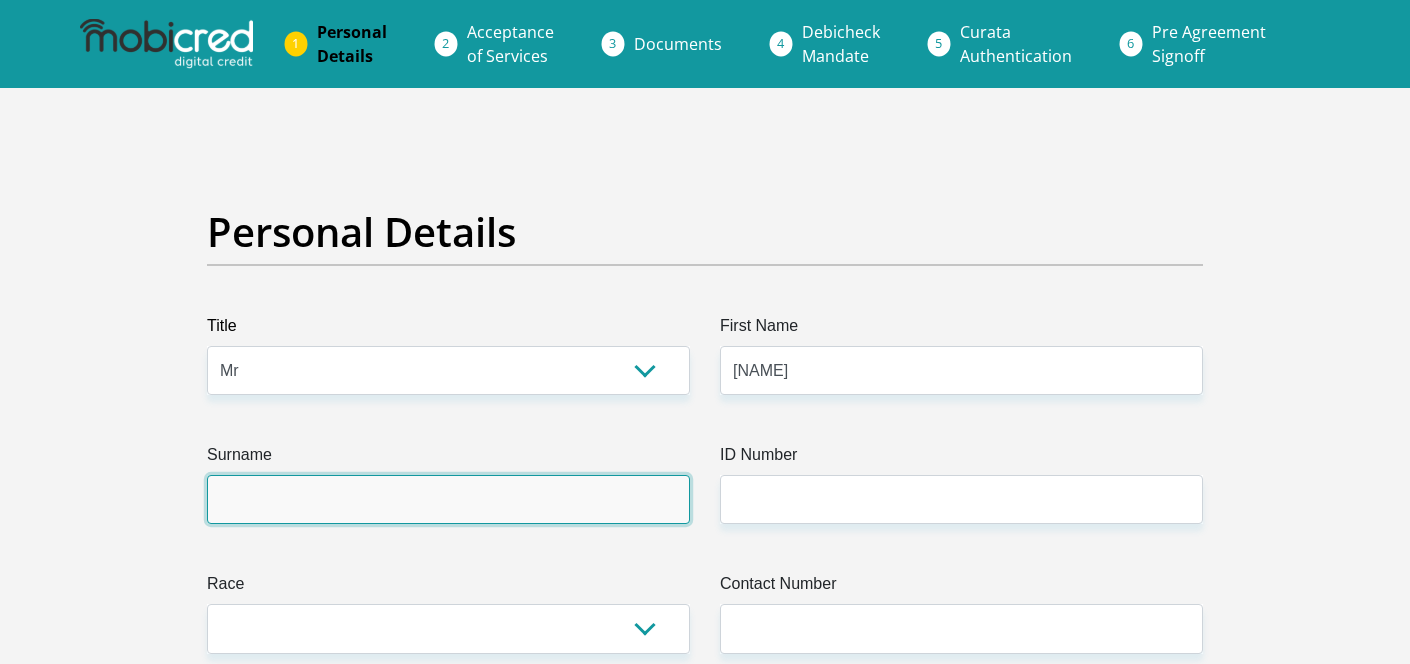 type on "[NAME]" 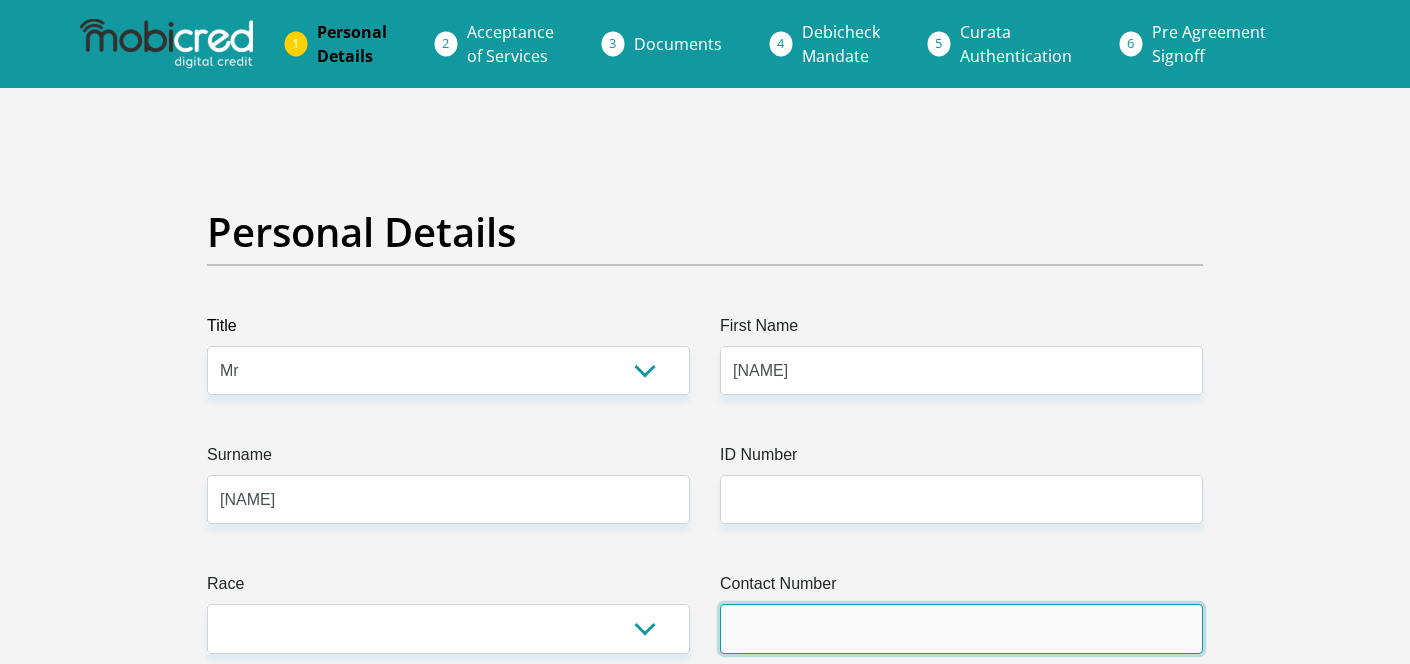 type on "0741100815" 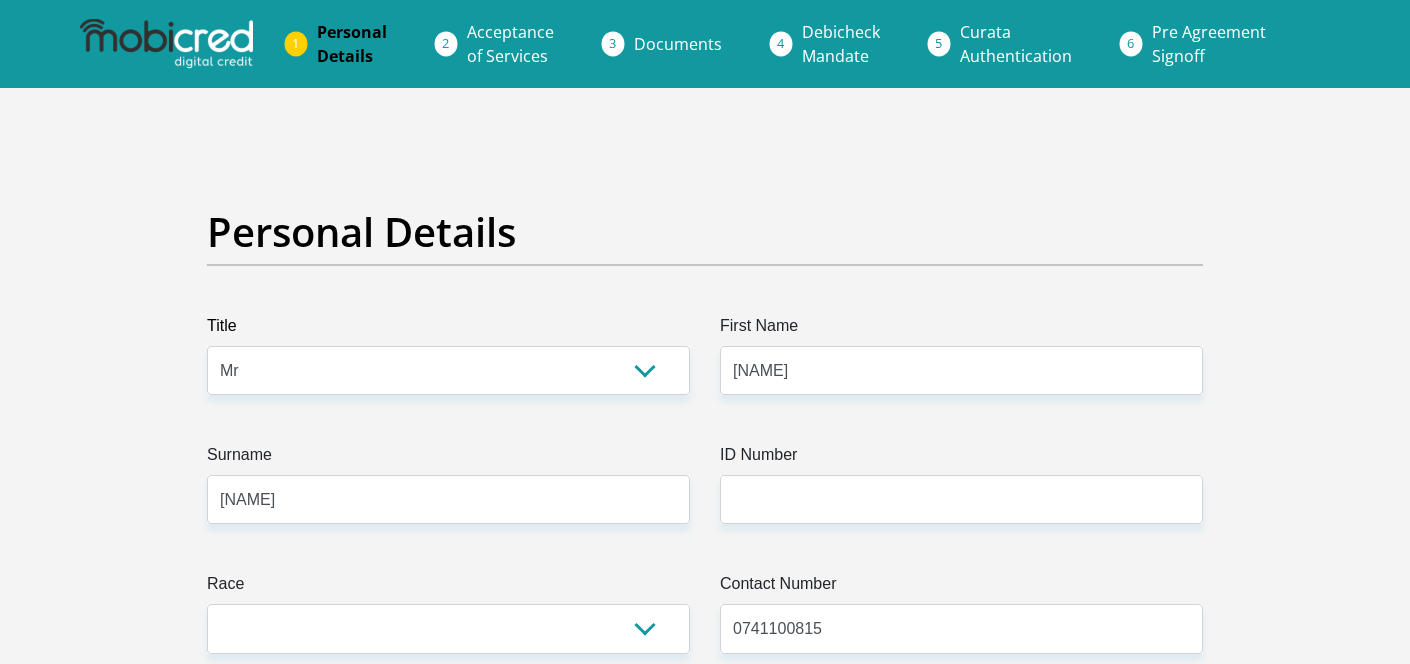 select on "ZAF" 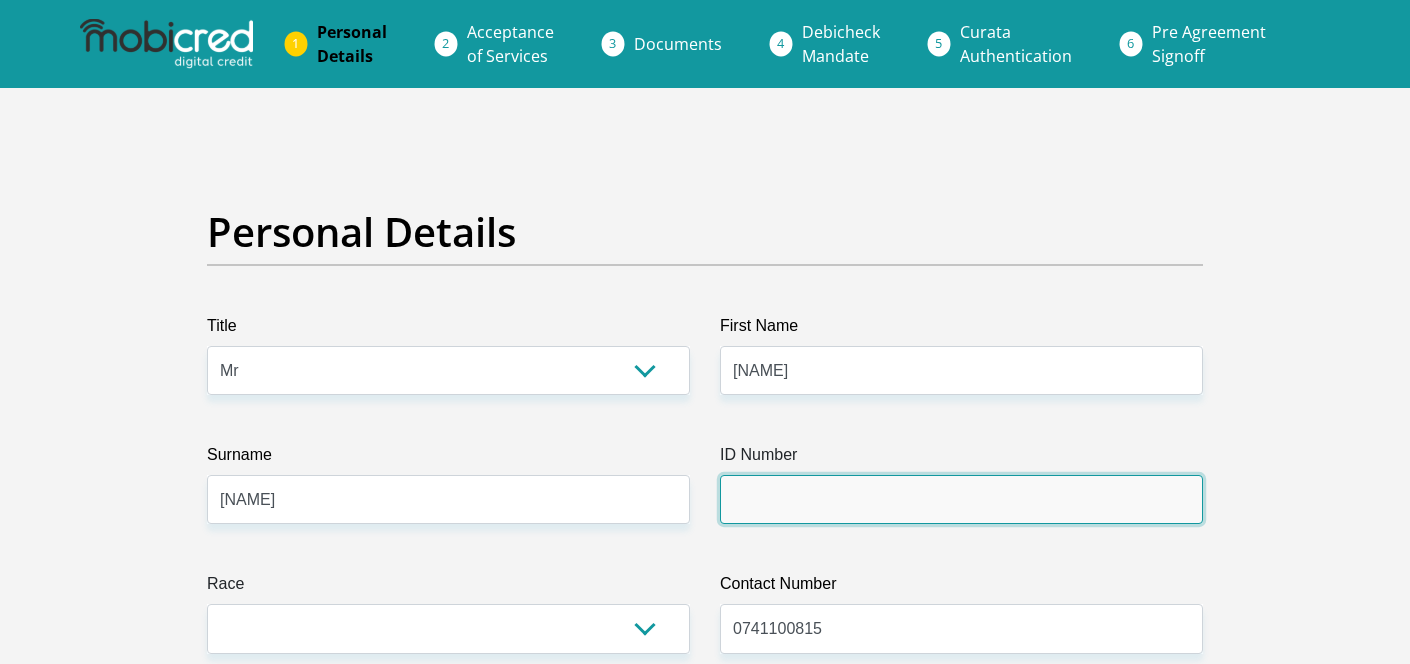 click on "ID Number" at bounding box center (961, 499) 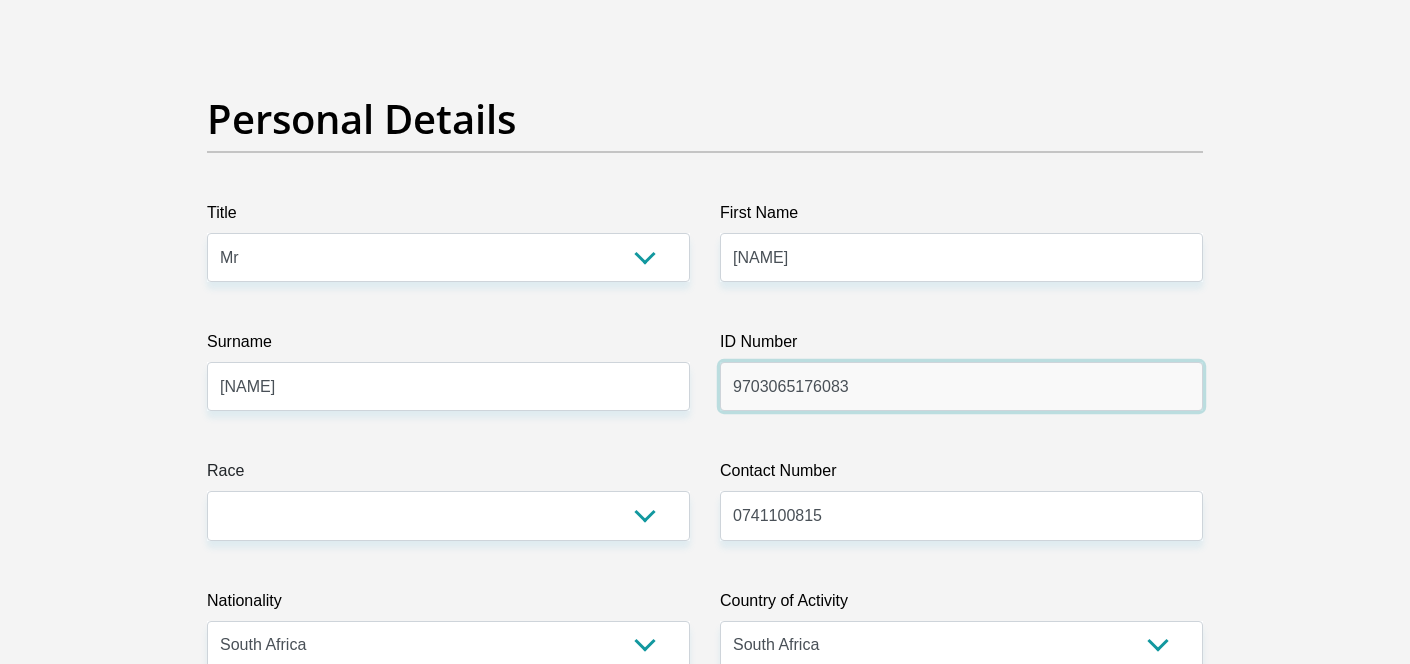 scroll, scrollTop: 167, scrollLeft: 0, axis: vertical 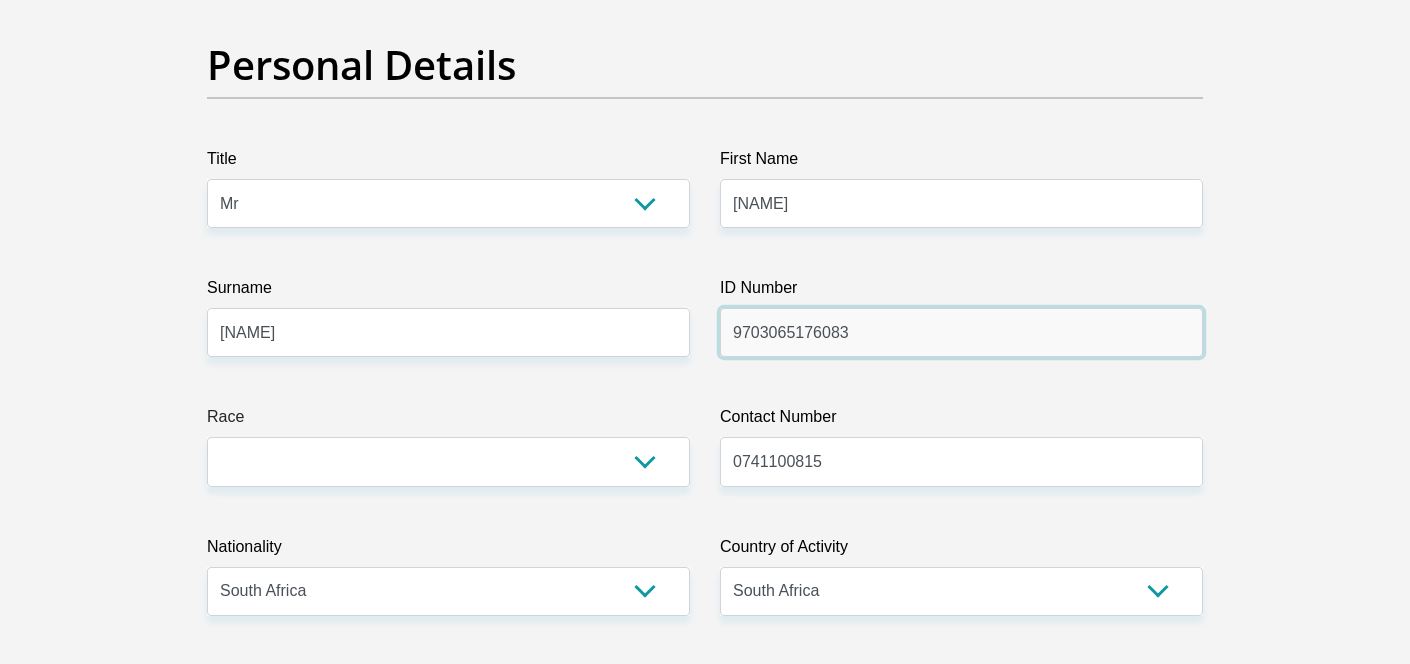 type on "9703065176083" 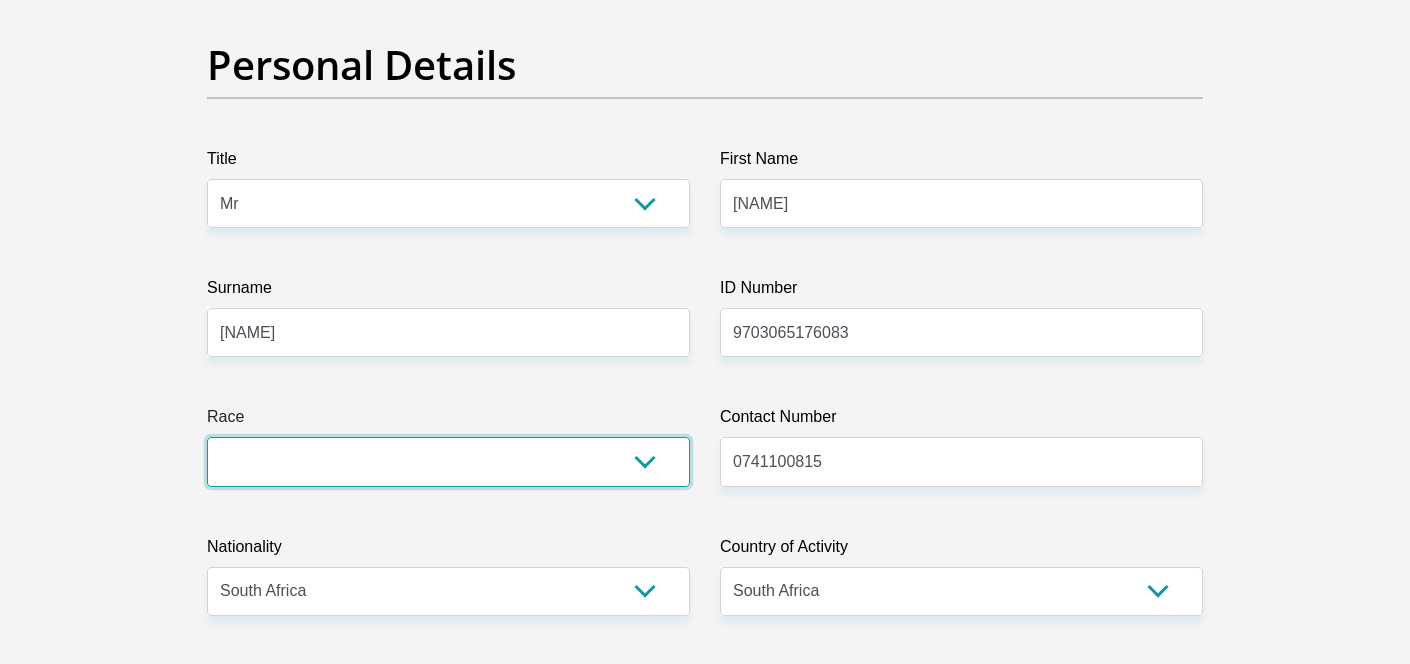 click on "Black
Coloured
Indian
White
Other" at bounding box center [448, 461] 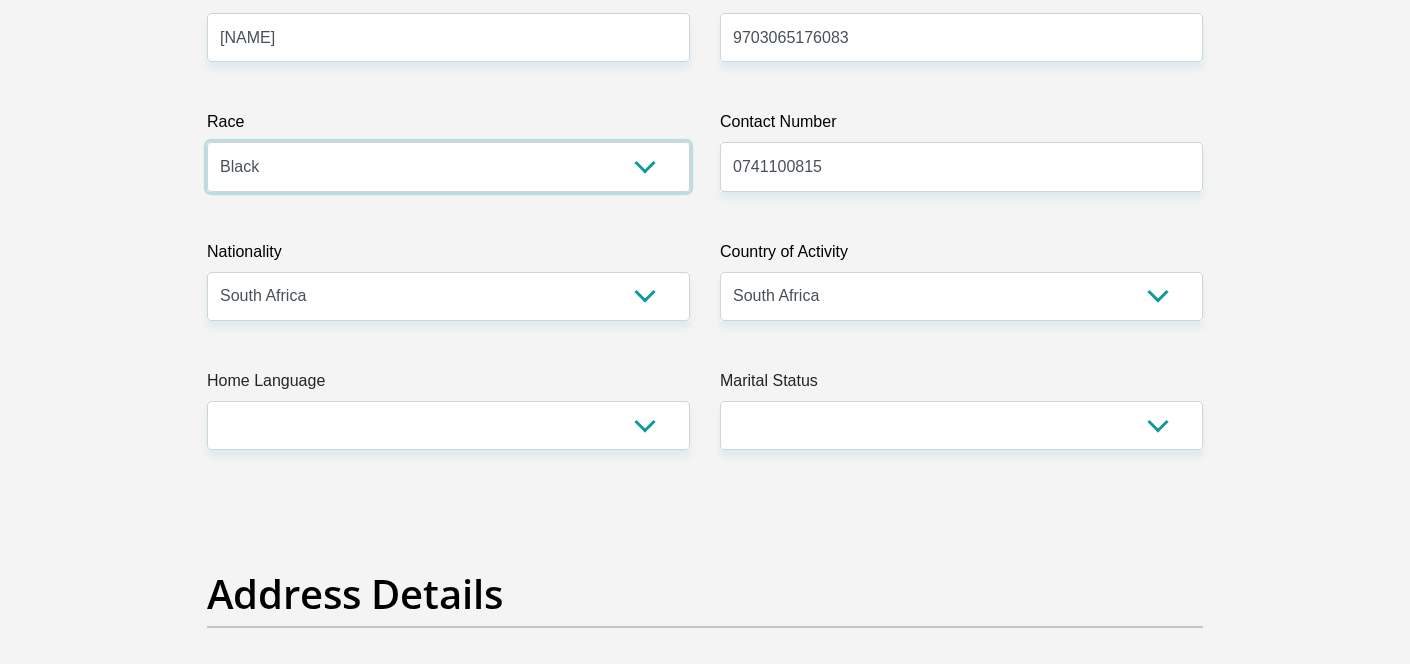 scroll, scrollTop: 491, scrollLeft: 0, axis: vertical 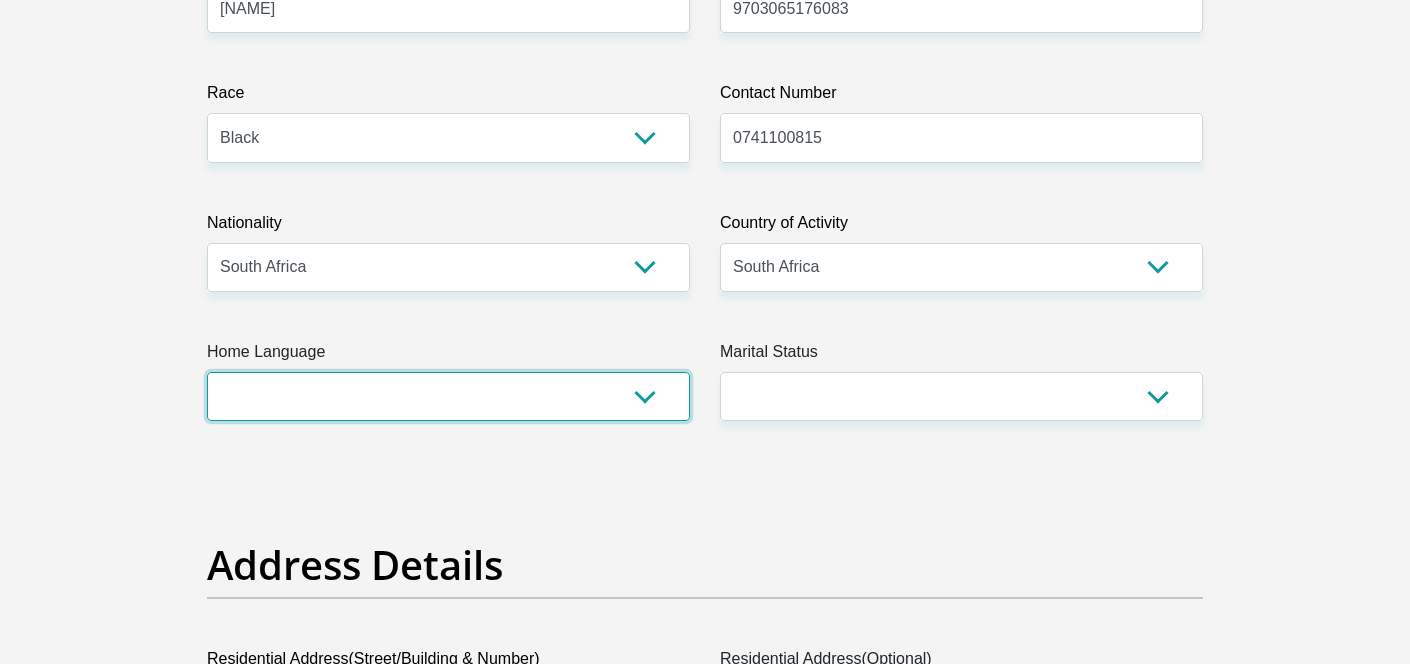 click on "Afrikaans
English
Sepedi
South Ndebele
Southern Sotho
Swati
Tsonga
Tswana
Venda
Xhosa
Zulu
Other" at bounding box center (448, 396) 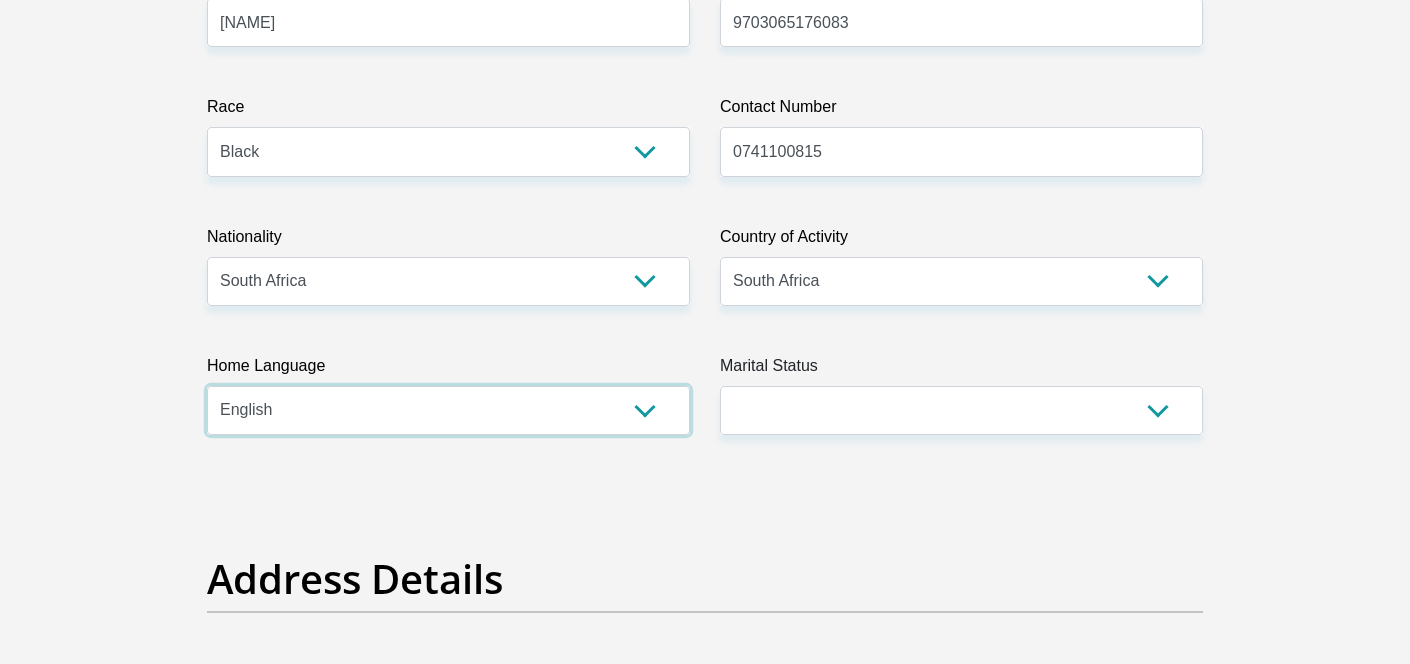 scroll, scrollTop: 471, scrollLeft: 0, axis: vertical 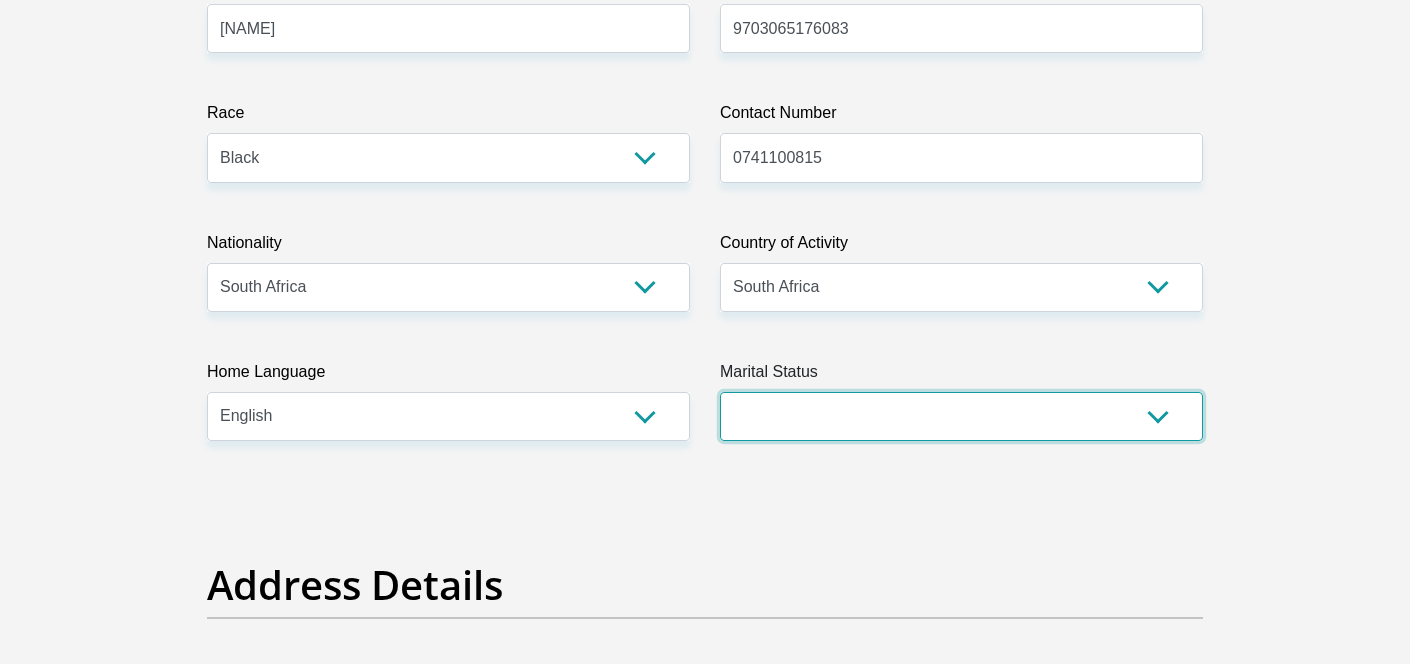 click on "Married ANC
Single
Divorced
Widowed
Married COP or Customary Law" at bounding box center [961, 416] 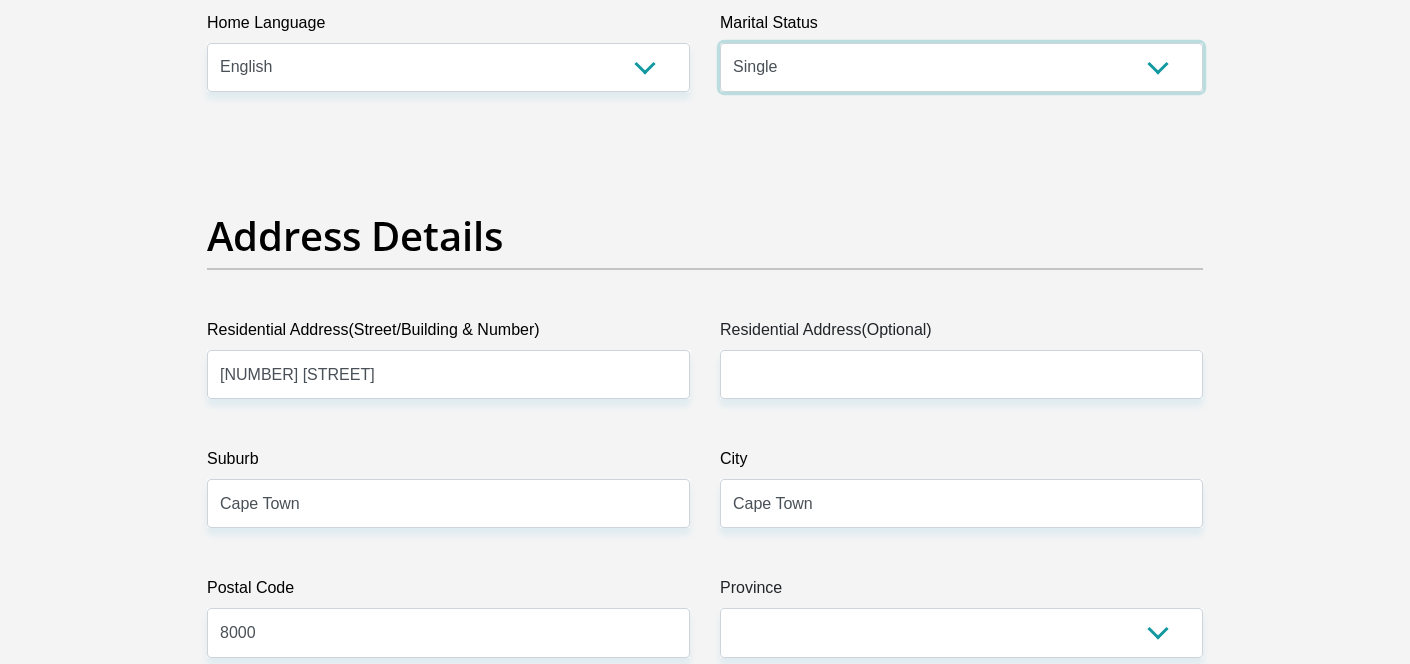 scroll, scrollTop: 841, scrollLeft: 0, axis: vertical 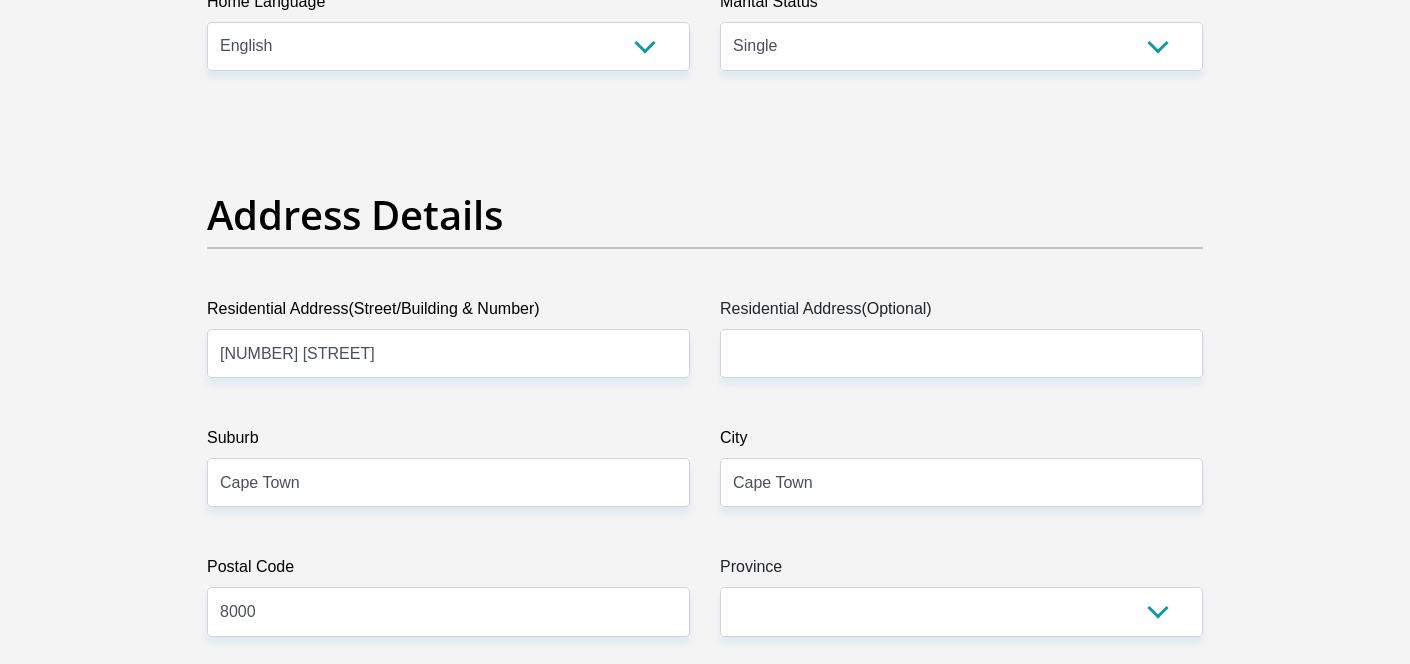 click on "Title
Mr
Ms
Mrs
Dr
Other
First Name
[NAME]
Surname
[NAME]
ID Number
[NUMBER]
Please input valid ID number
Race
Black
Coloured
Indian
White
Other
Contact Number
[PHONE]
Please input valid contact number
Nationality
South Africa
Afghanistan
Aland Islands  Albania  Algeria" at bounding box center (705, 2726) 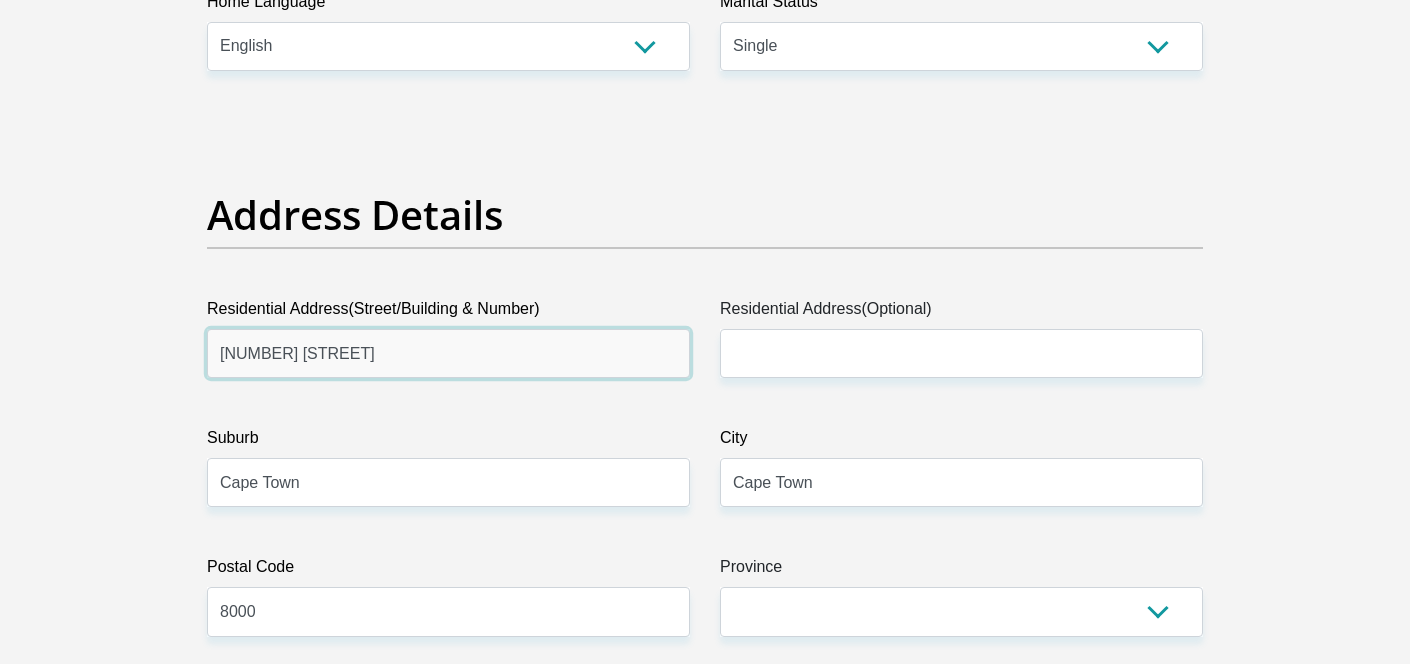 click on "[NUMBER] [STREET]" at bounding box center (448, 353) 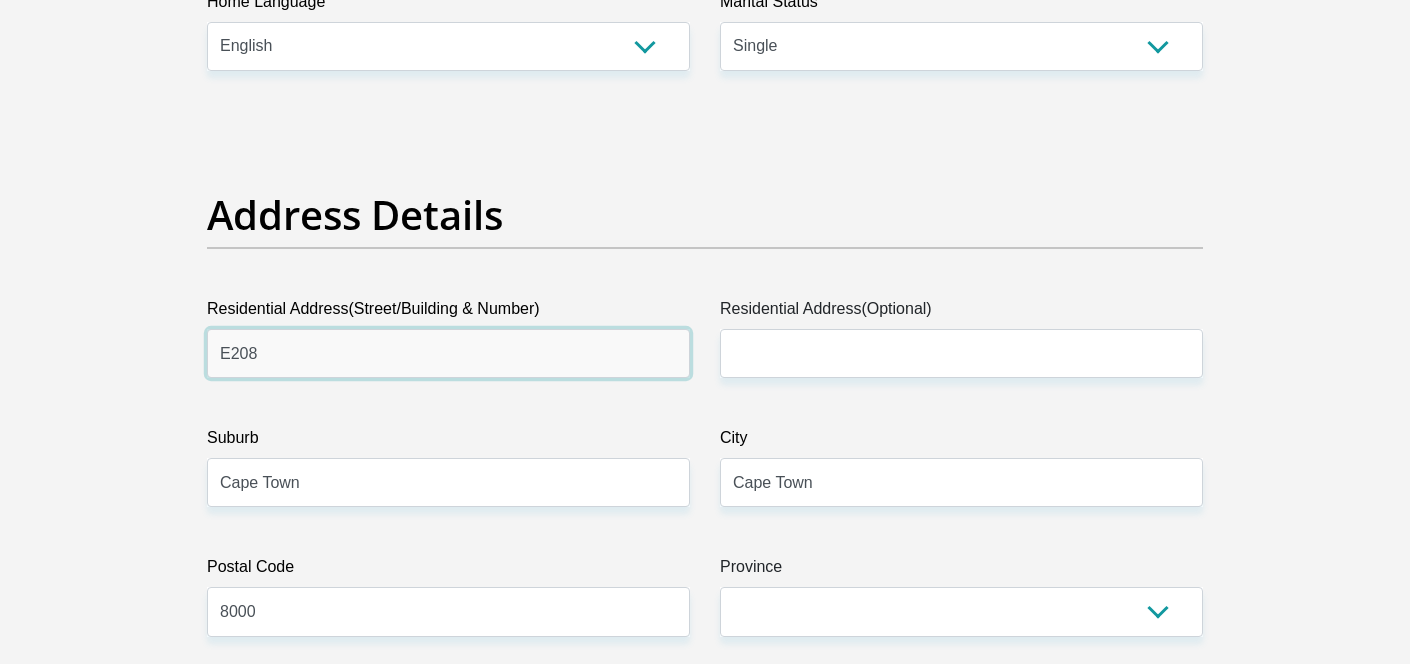 type on "E208" 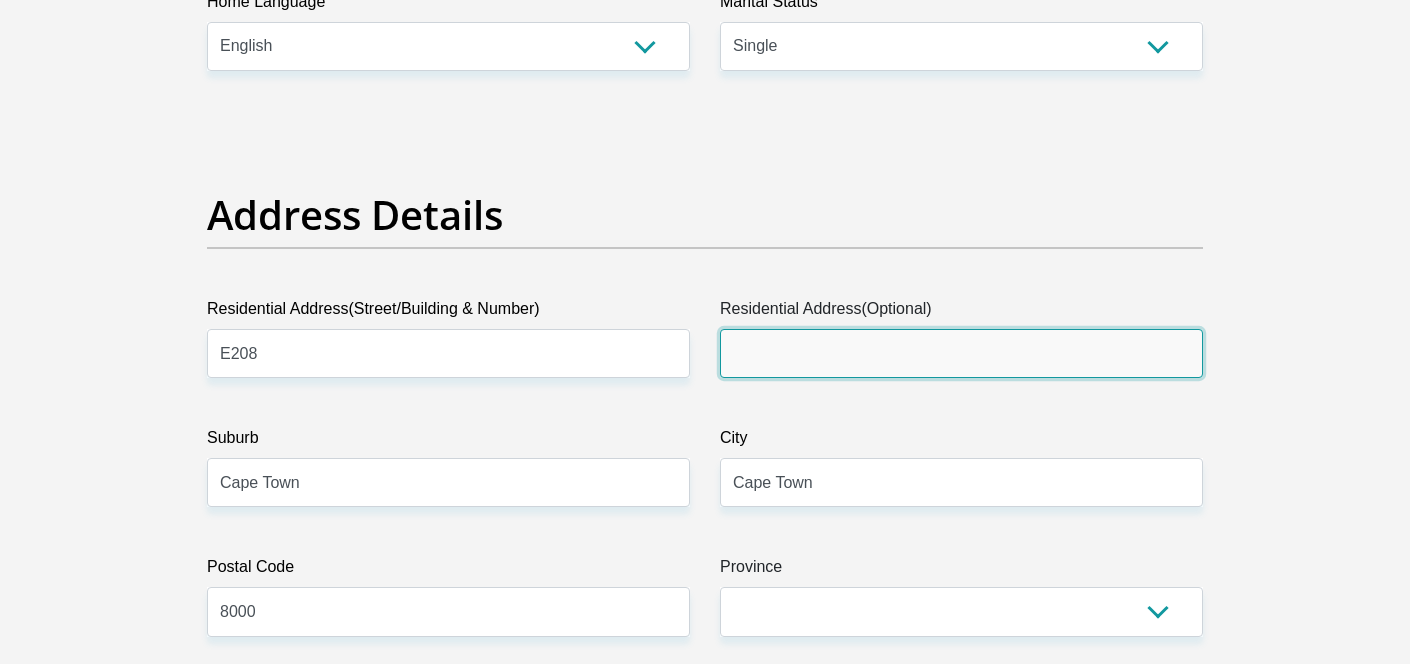 click on "Residential Address(Optional)" at bounding box center [961, 353] 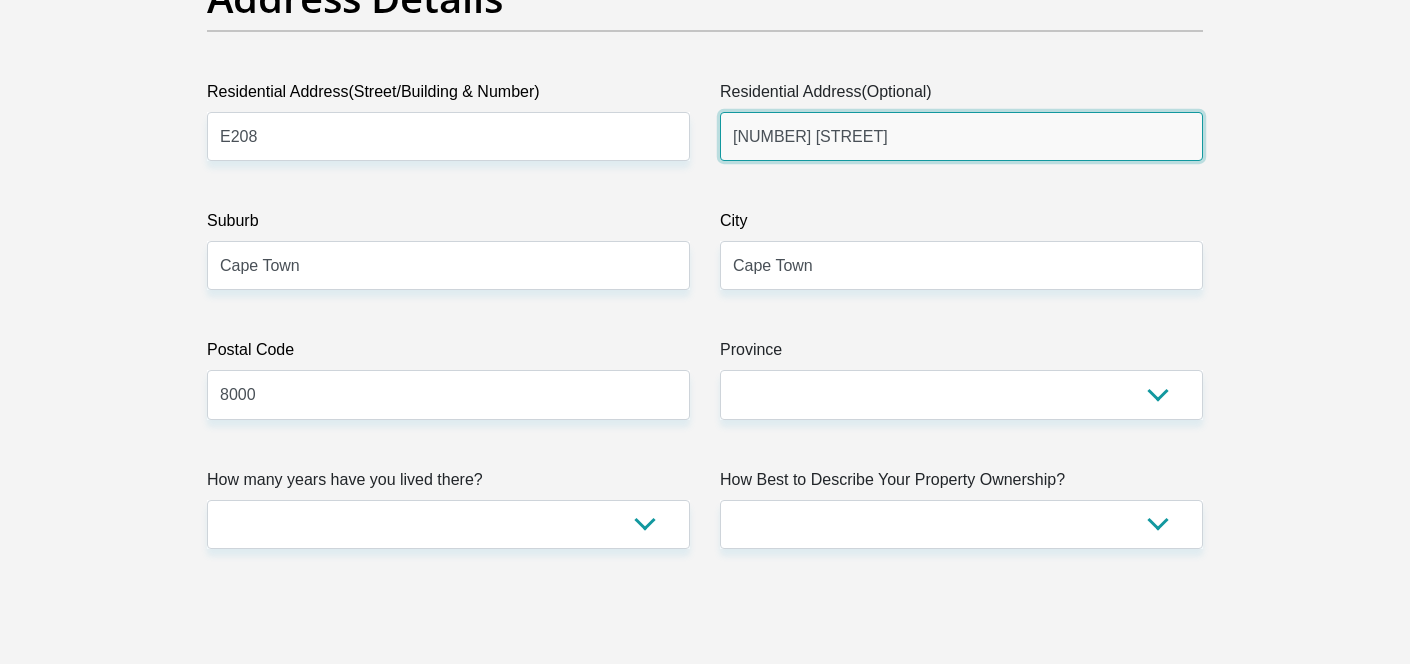 scroll, scrollTop: 1064, scrollLeft: 0, axis: vertical 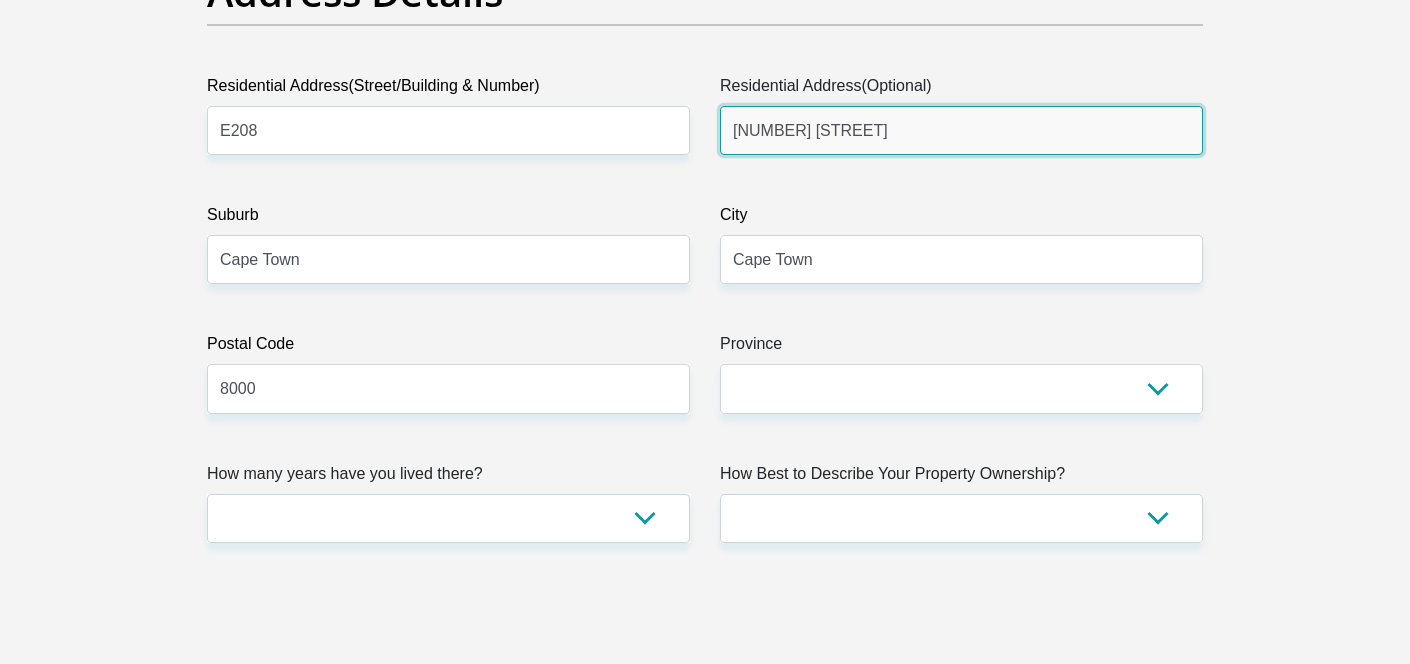 type on "[NUMBER] [STREET]" 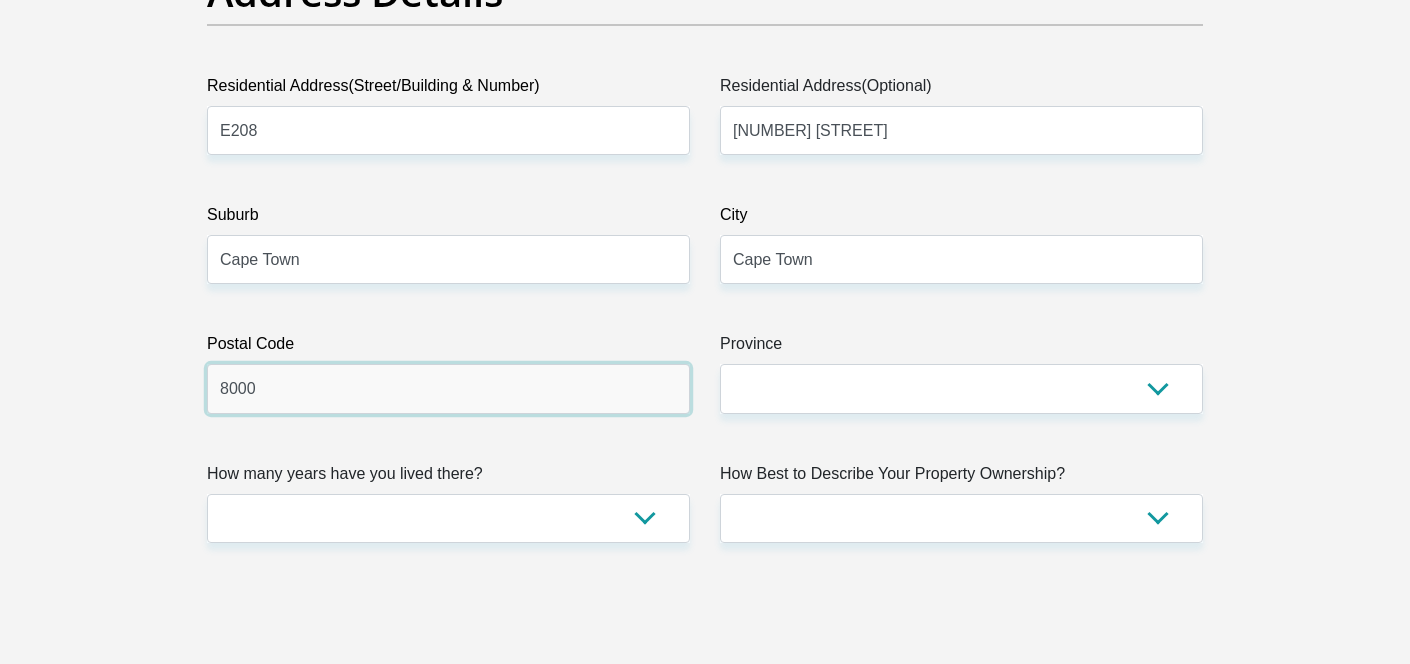 click on "8000" at bounding box center (448, 388) 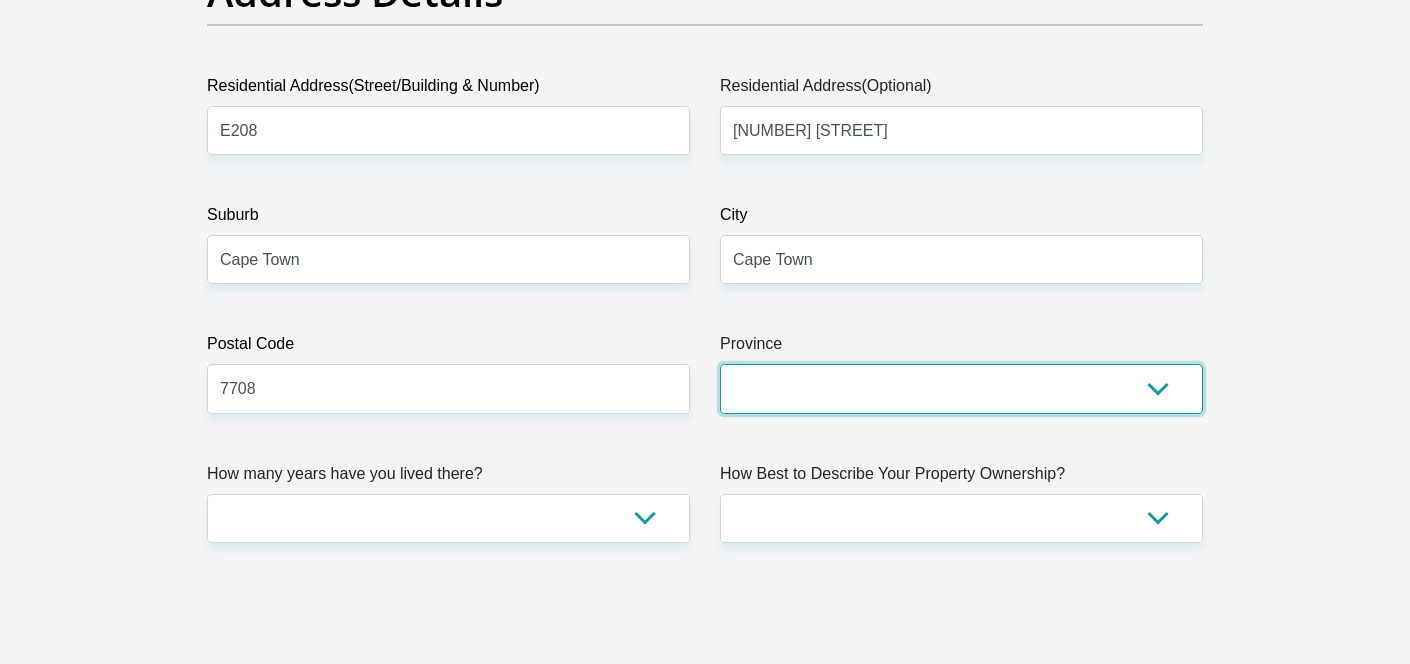 click on "Eastern Cape
Free State
Gauteng
KwaZulu-Natal
Limpopo
Mpumalanga
Northern Cape
North West
Western Cape" at bounding box center [961, 388] 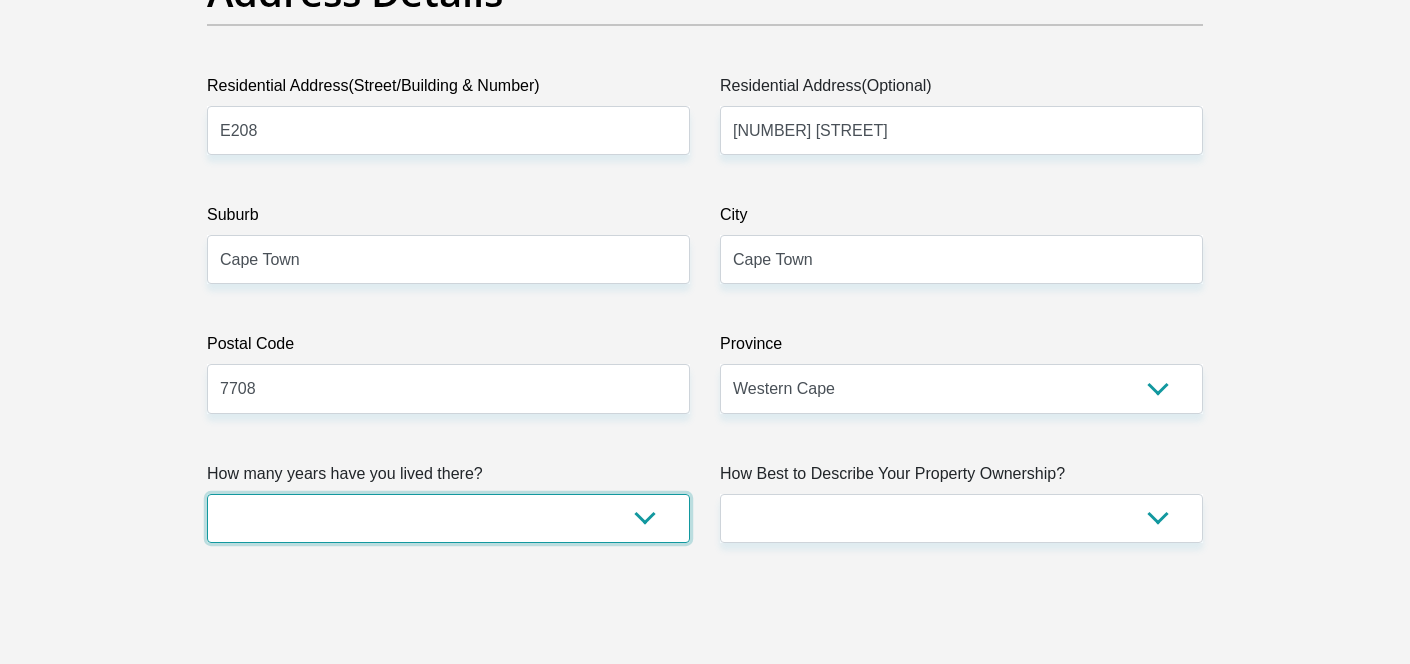 click on "less than 1 year
1-3 years
3-5 years
5+ years" at bounding box center [448, 518] 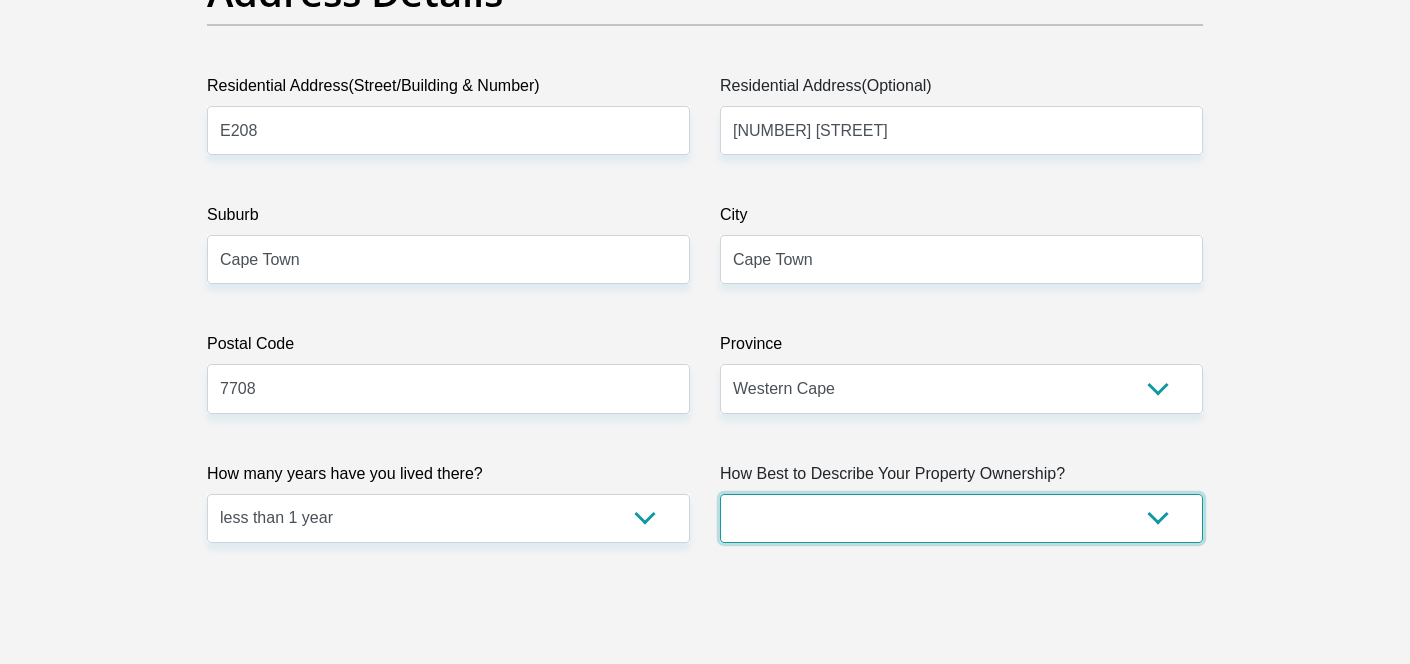 click on "Owned
Rented
Family Owned
Company Dwelling" at bounding box center [961, 518] 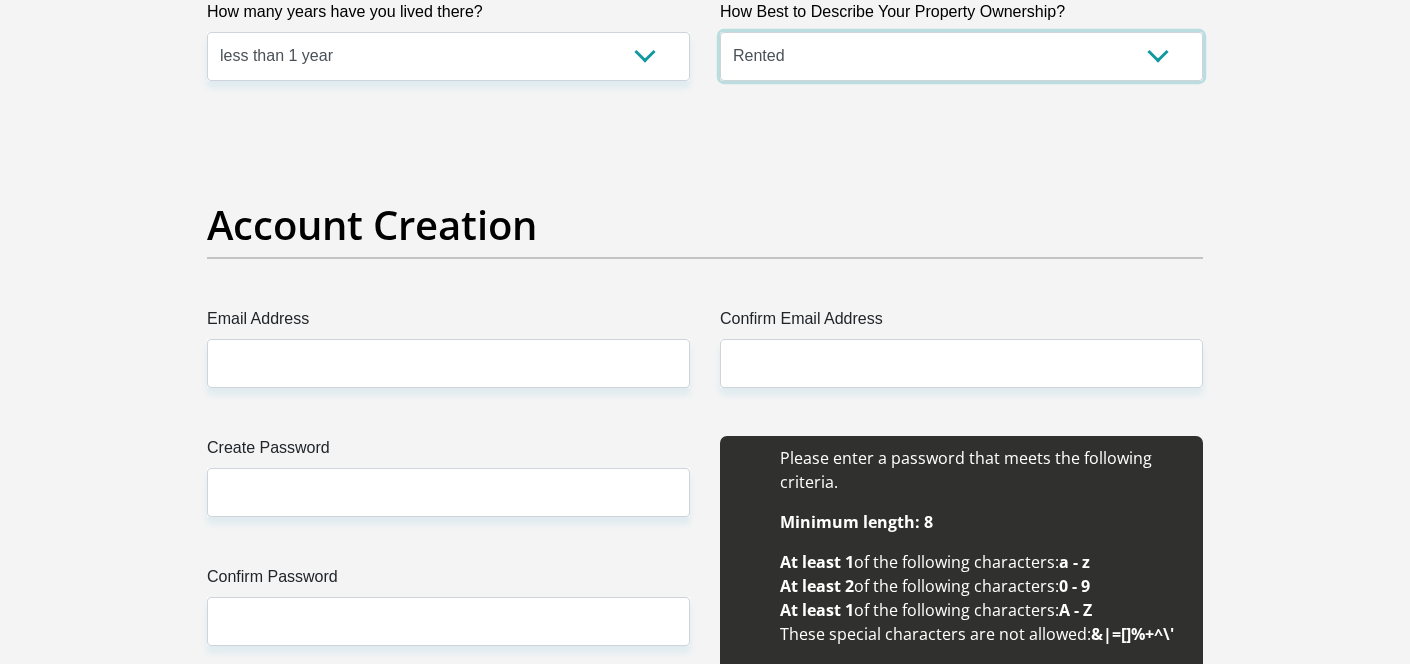 scroll, scrollTop: 1531, scrollLeft: 0, axis: vertical 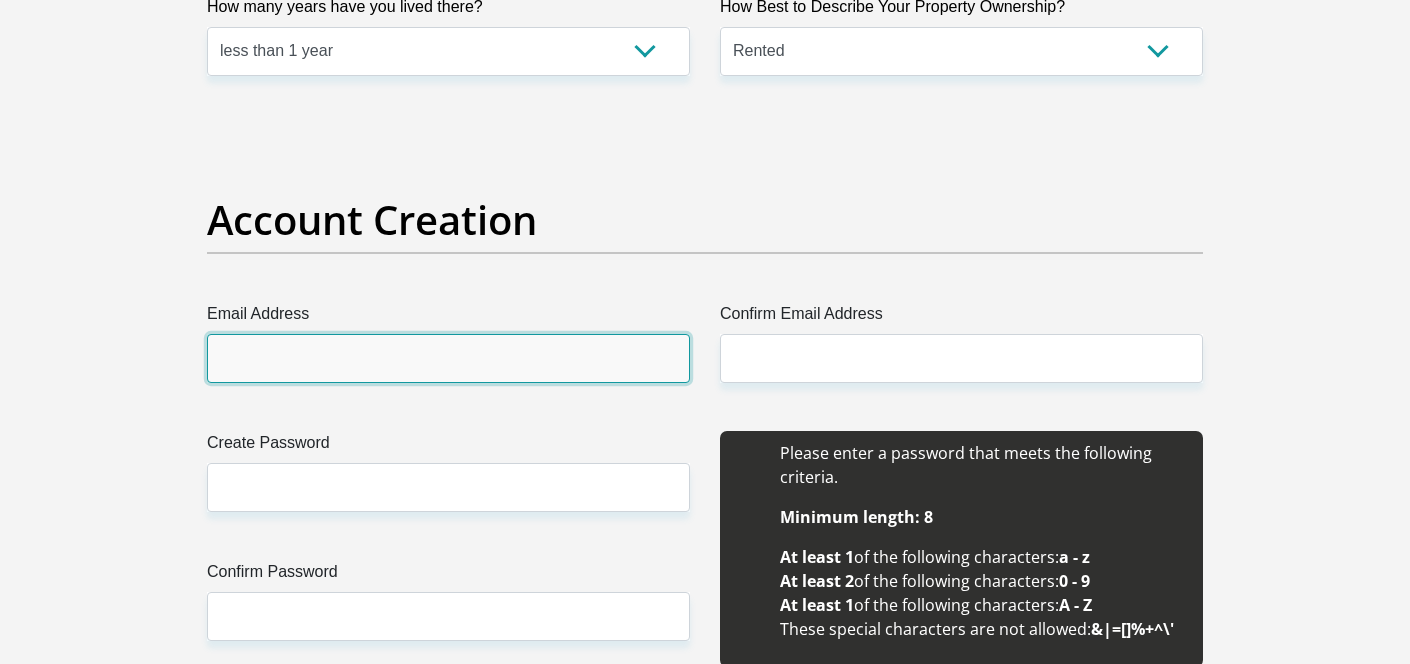 click on "Email Address" at bounding box center (448, 358) 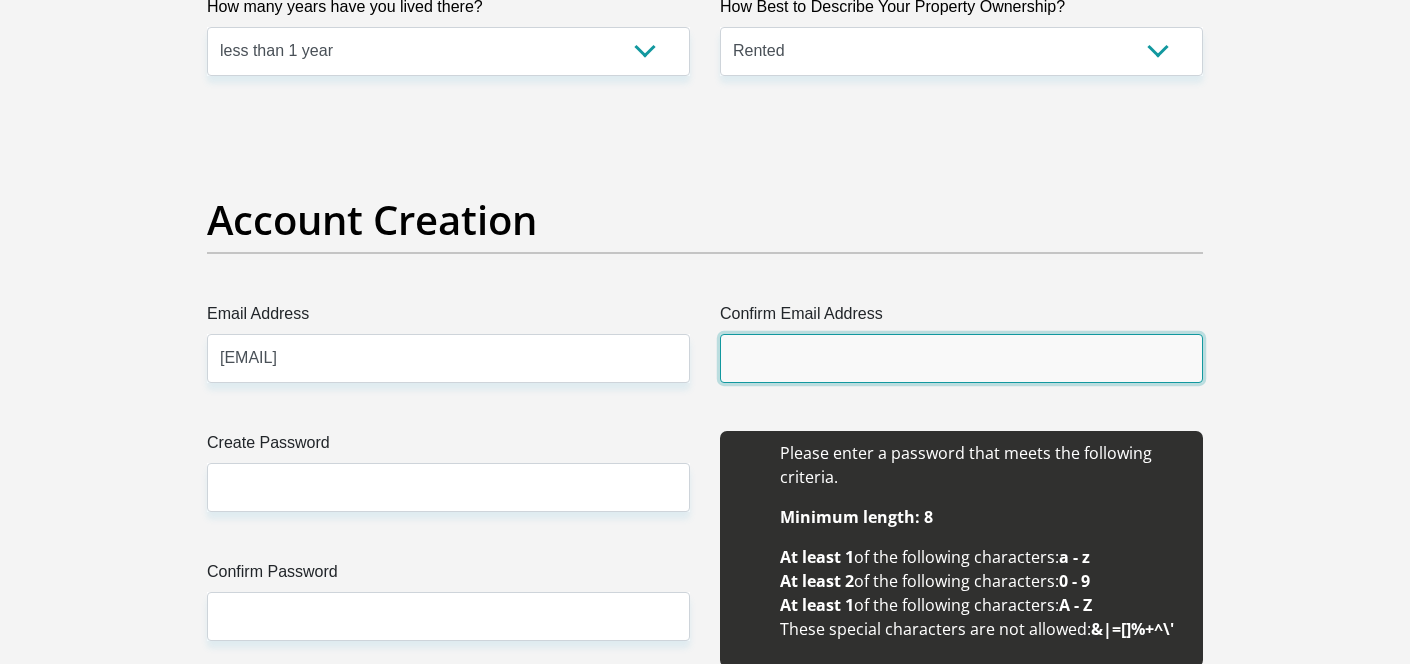 type on "[EMAIL]" 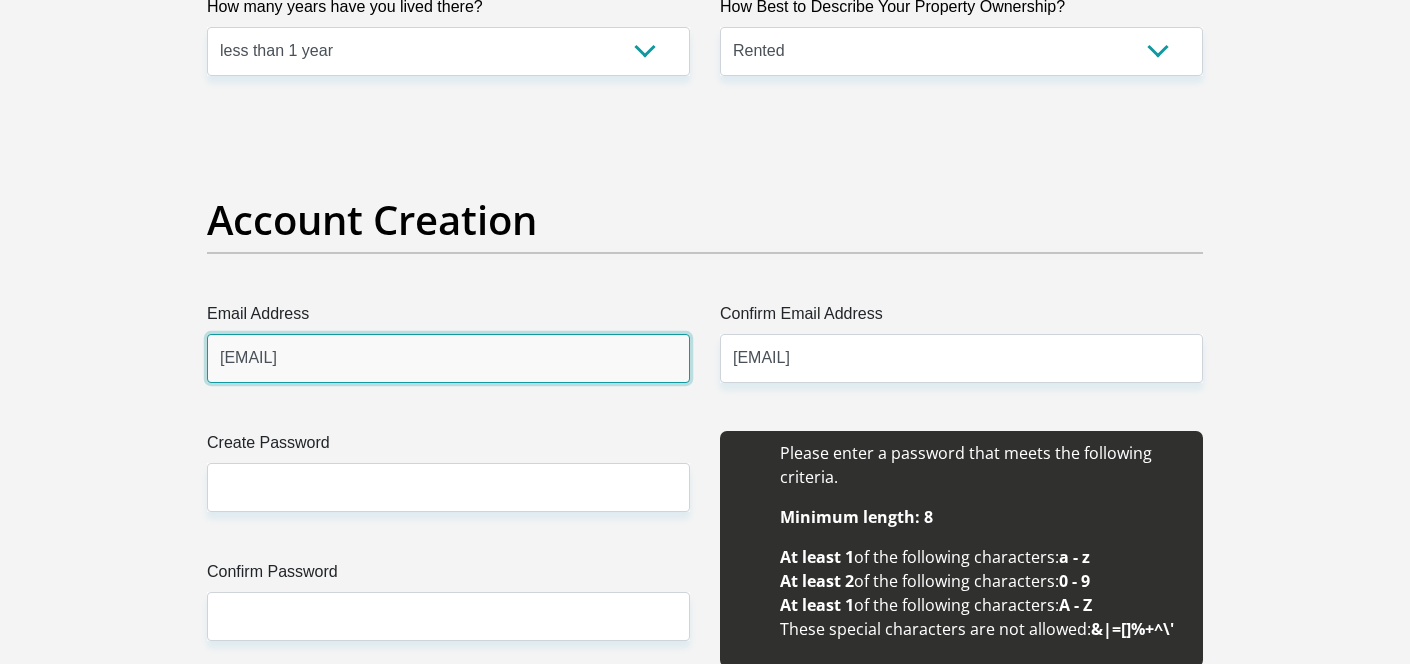type 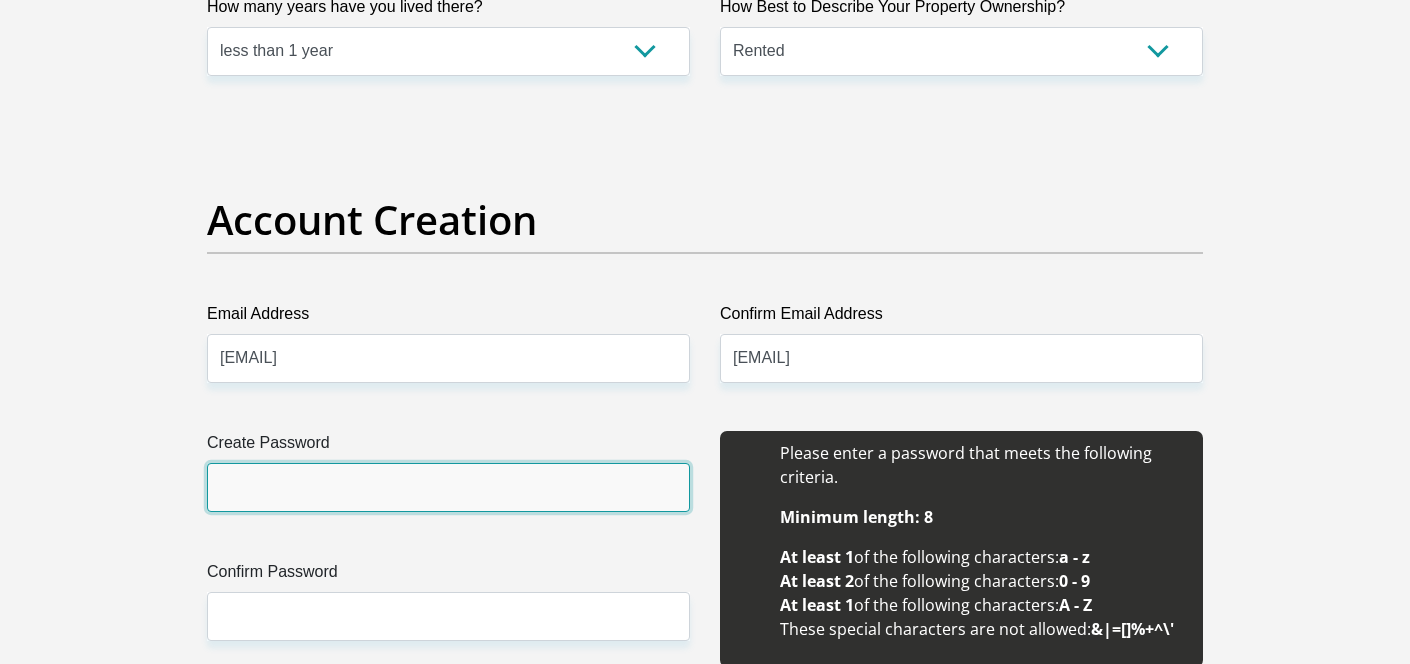 click on "Create Password" at bounding box center (448, 487) 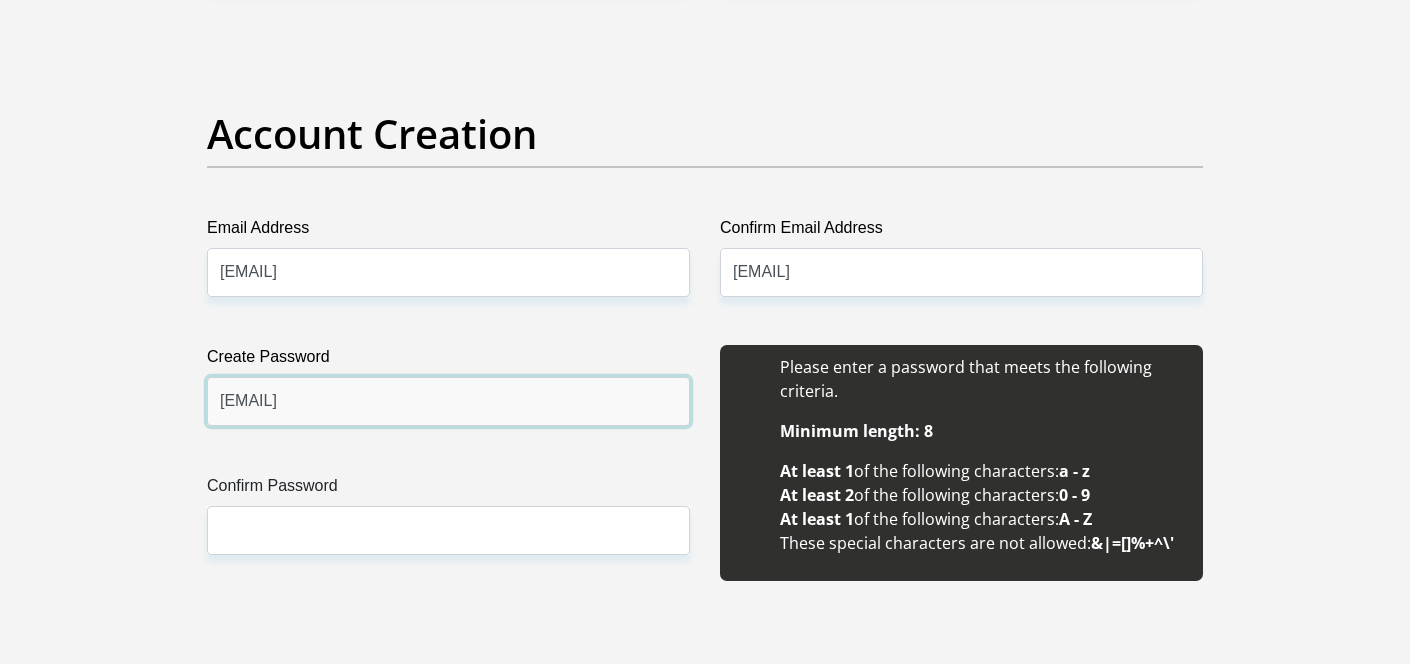 scroll, scrollTop: 1629, scrollLeft: 0, axis: vertical 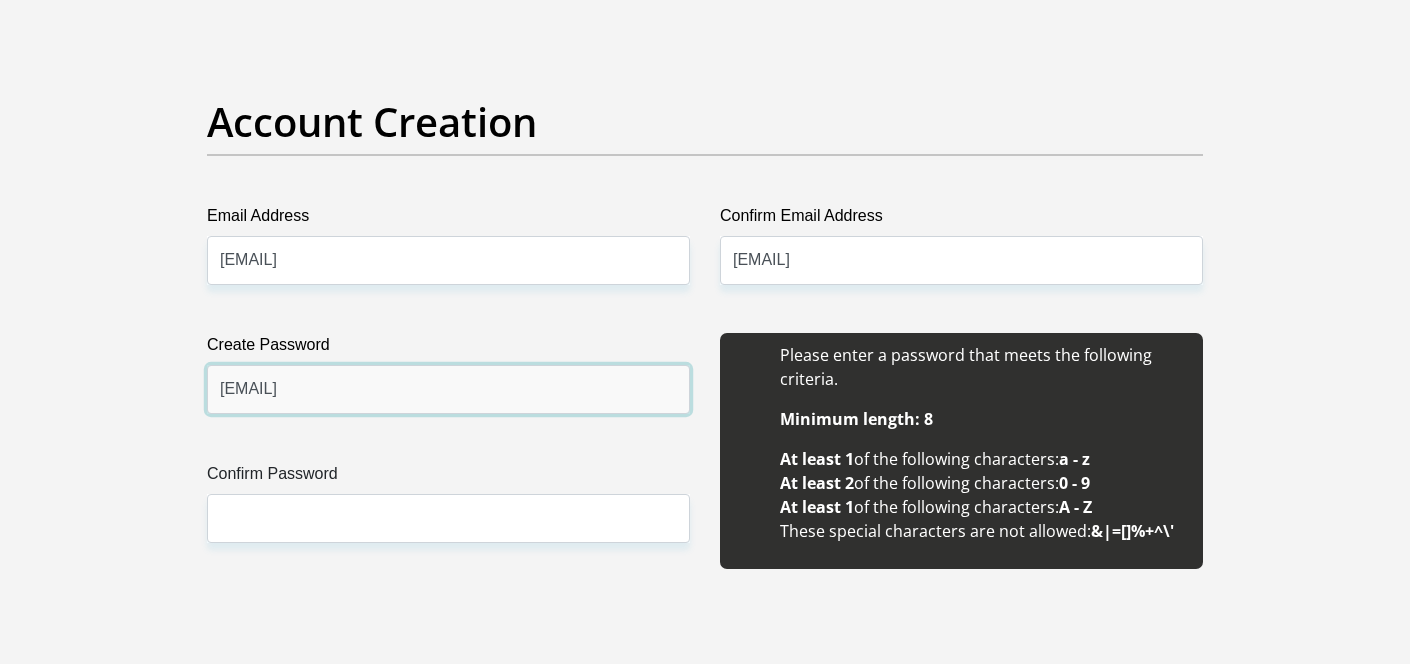 type on "[EMAIL]" 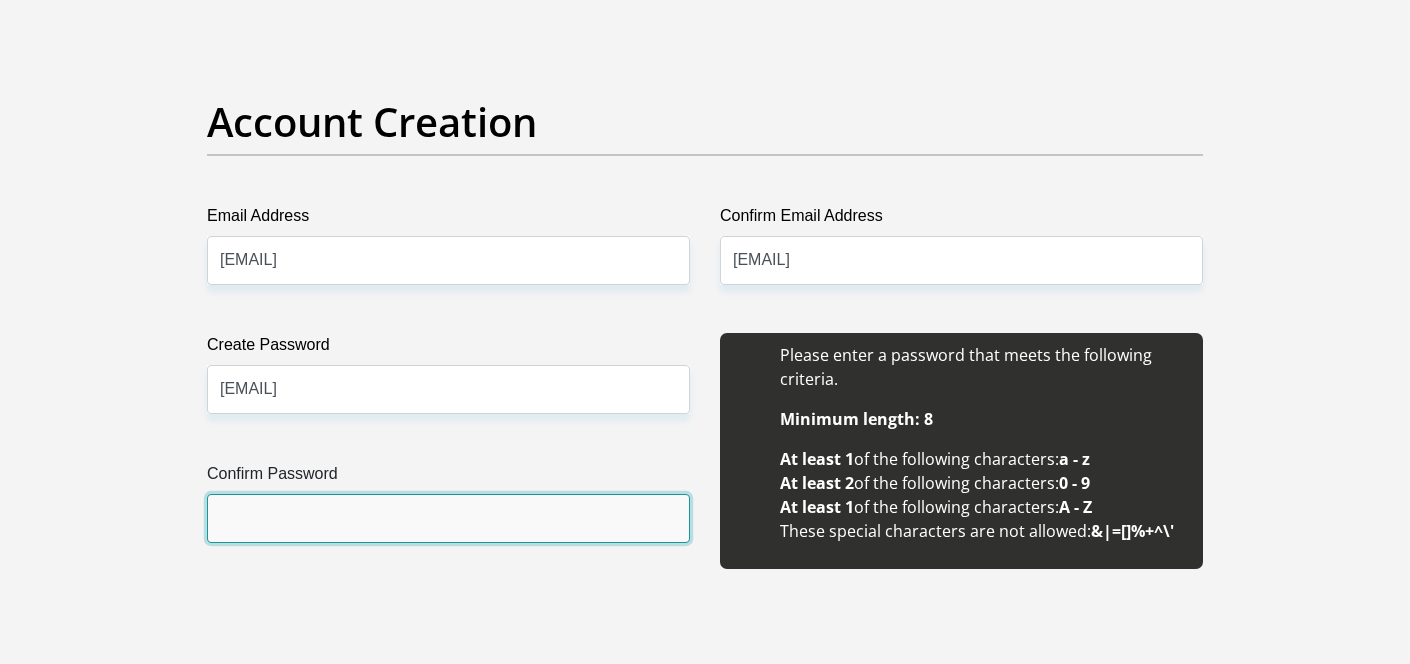 click on "Confirm Password" at bounding box center (448, 518) 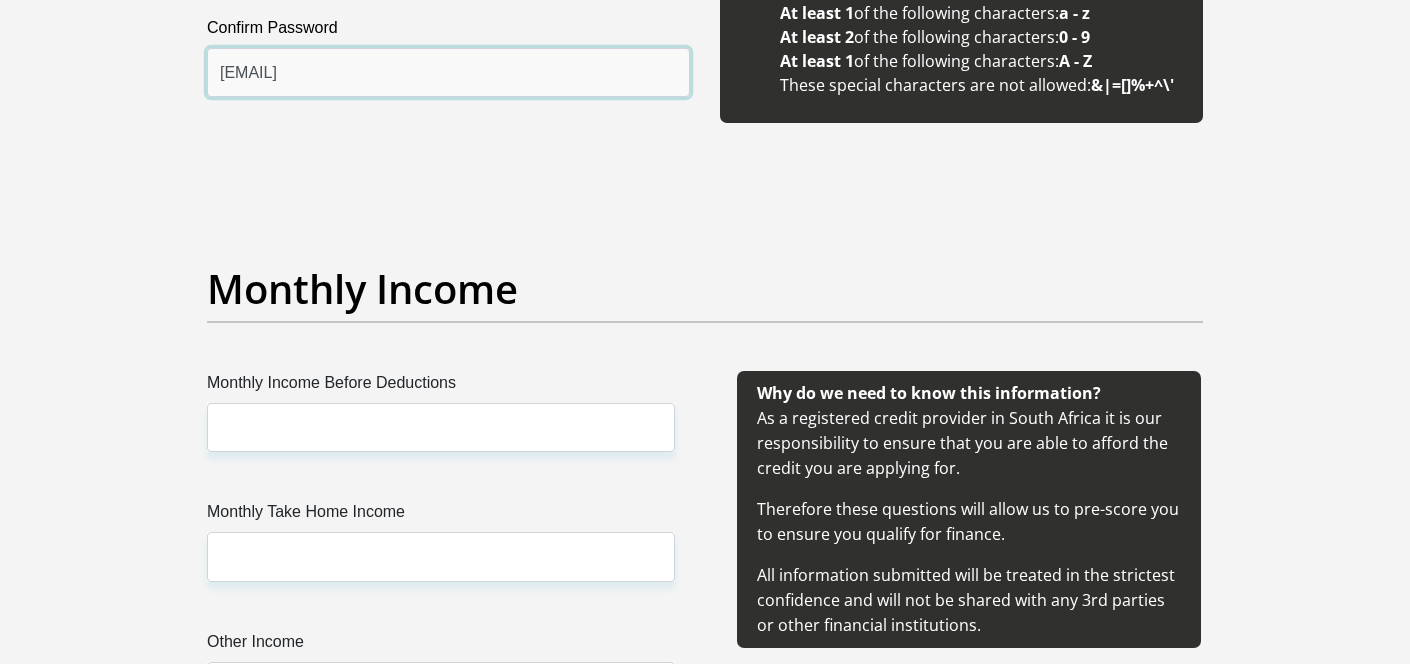 scroll, scrollTop: 2127, scrollLeft: 0, axis: vertical 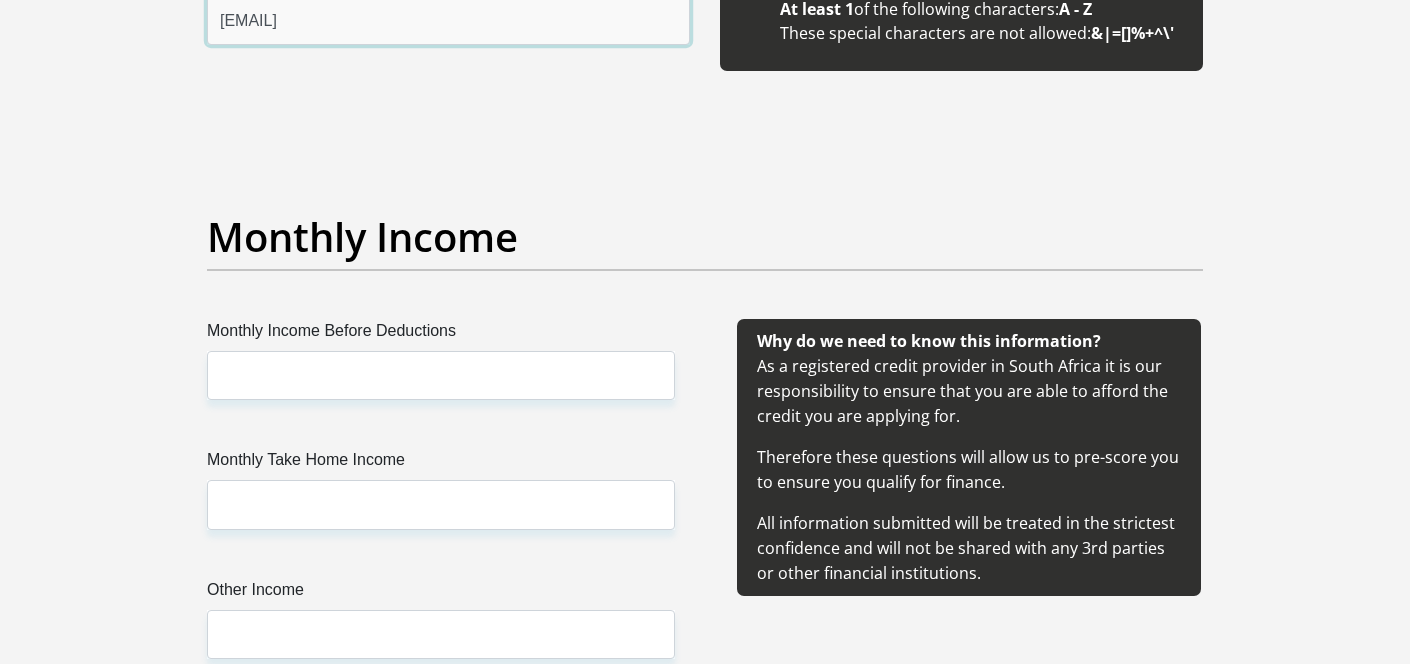 type on "[EMAIL]" 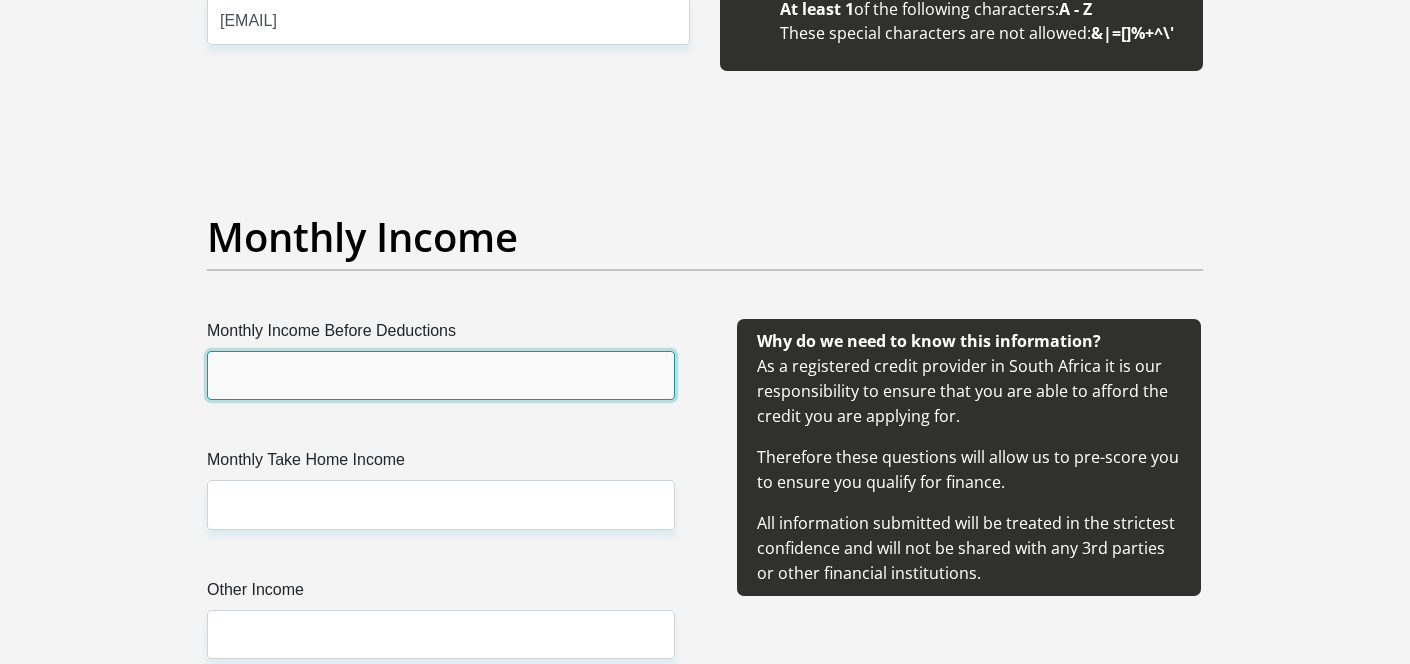 click on "Monthly Income Before Deductions" at bounding box center (441, 375) 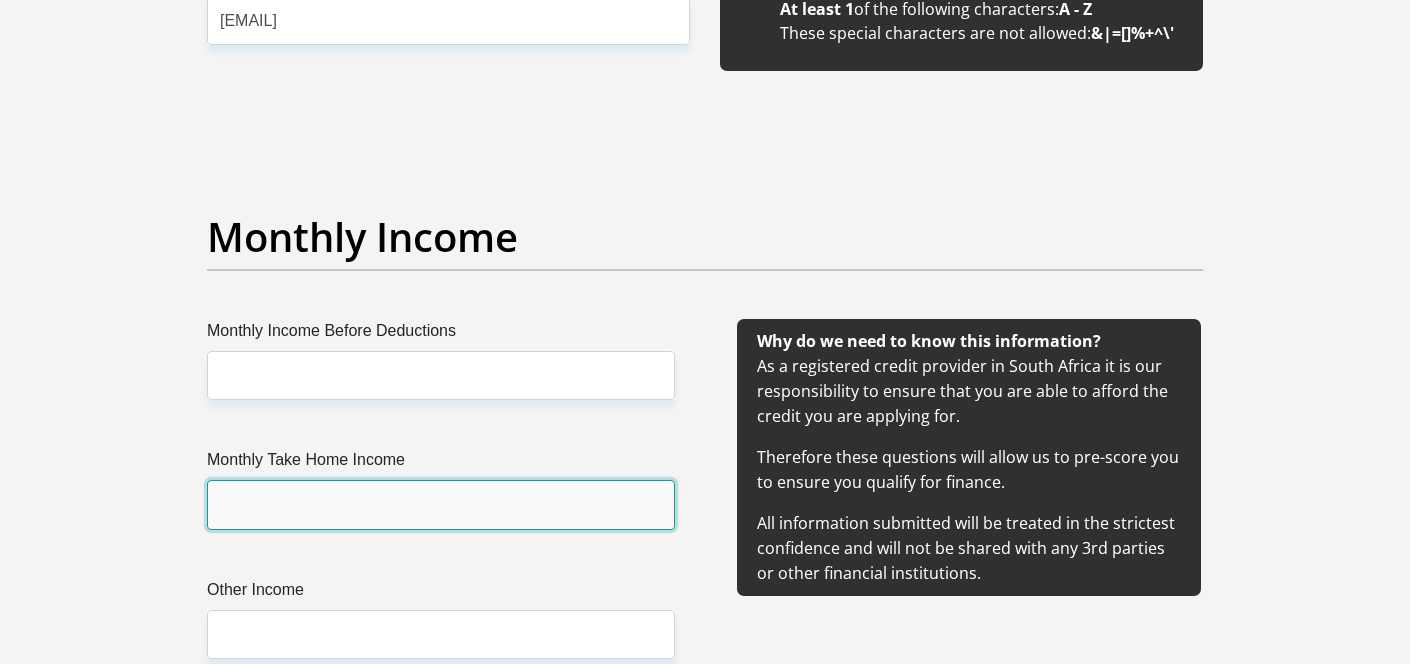 click on "Monthly Take Home Income" at bounding box center (441, 504) 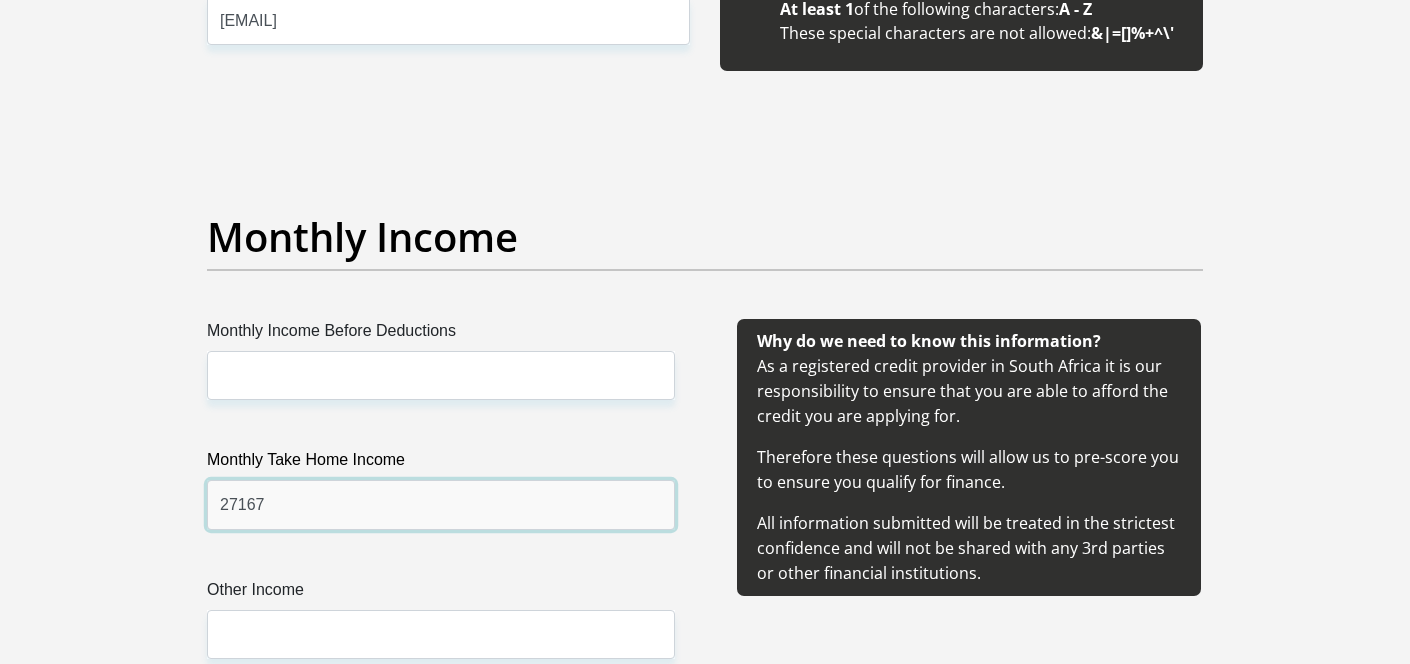 type on "27167" 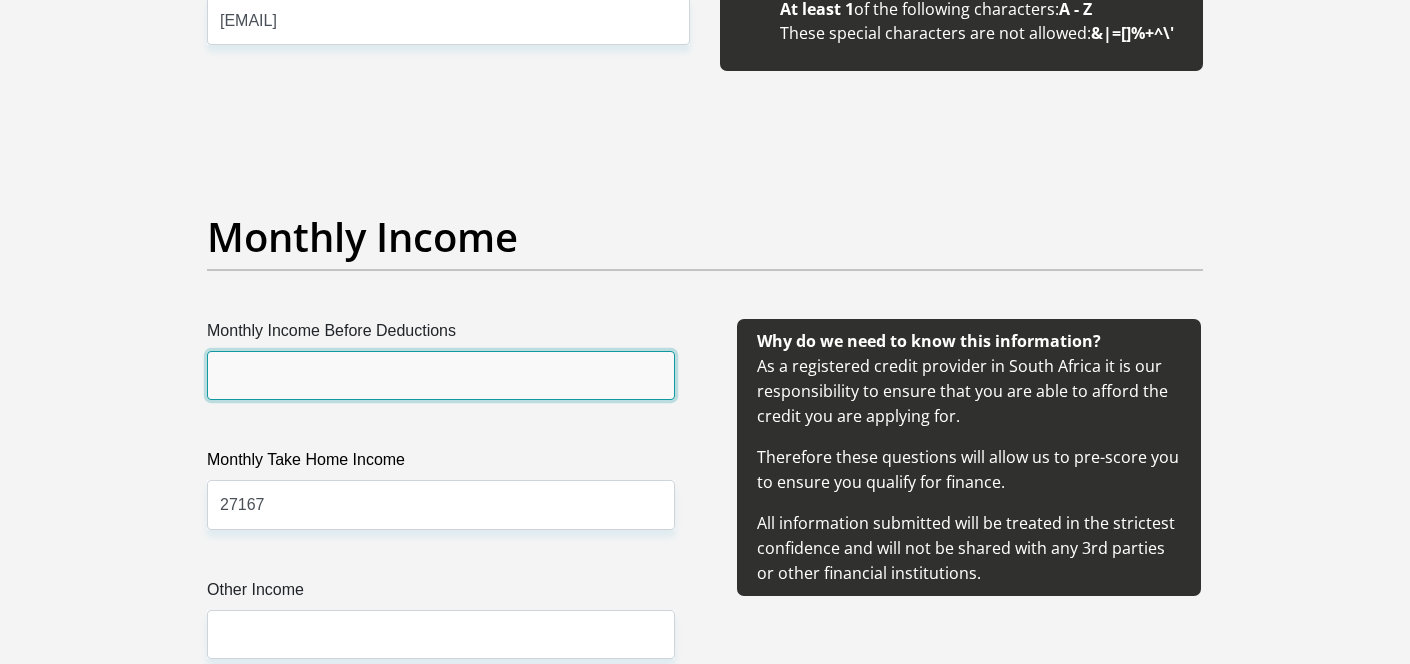 click on "Monthly Income Before Deductions" at bounding box center [441, 375] 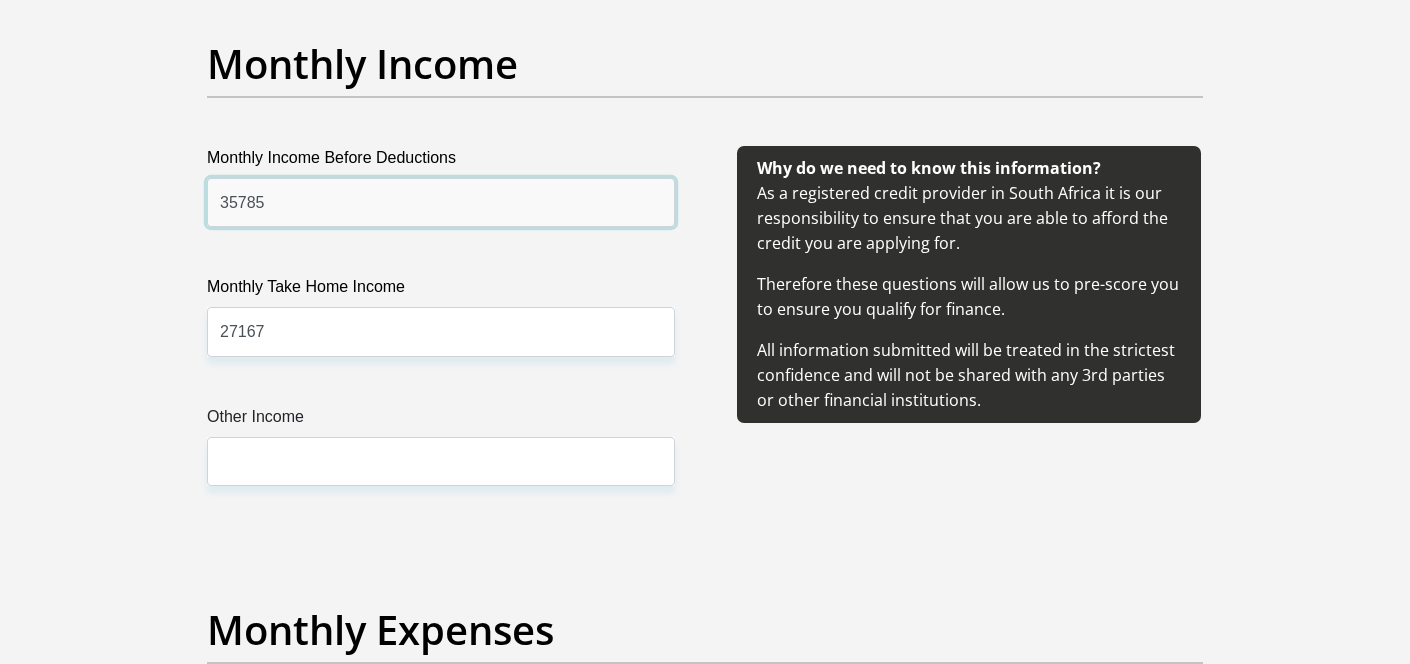scroll, scrollTop: 2318, scrollLeft: 0, axis: vertical 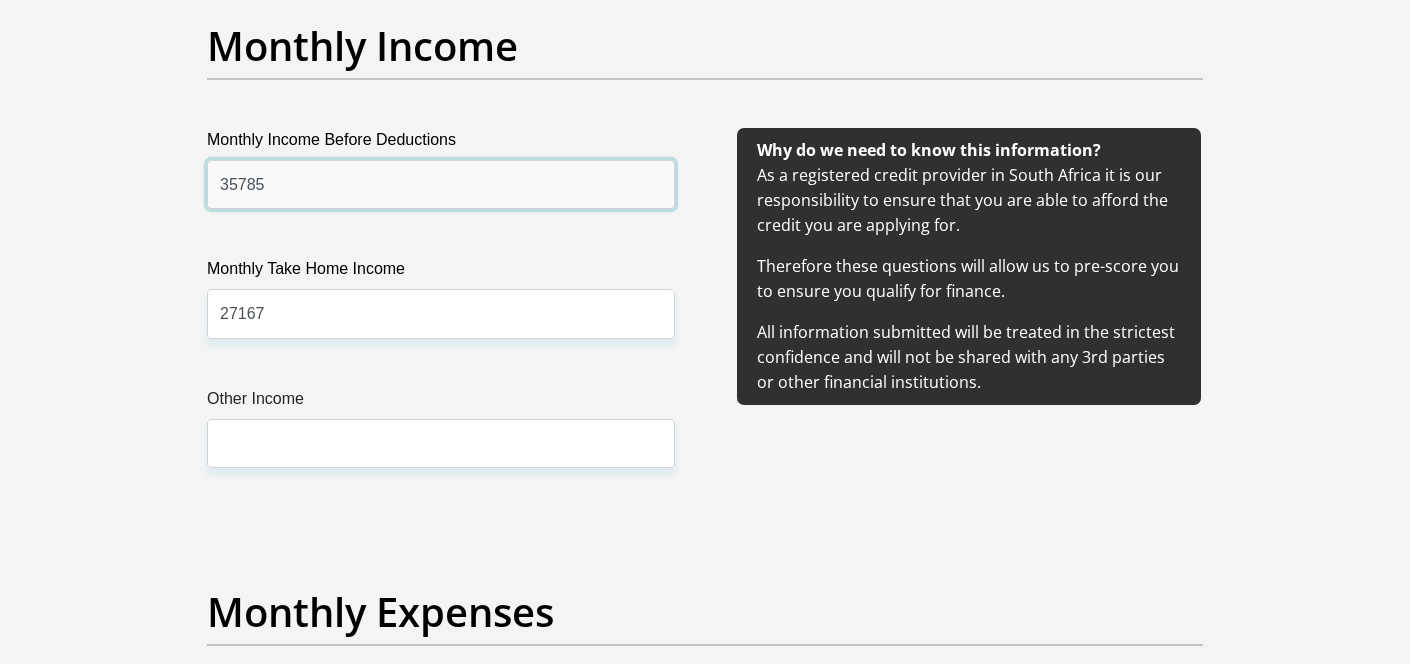 type on "35785" 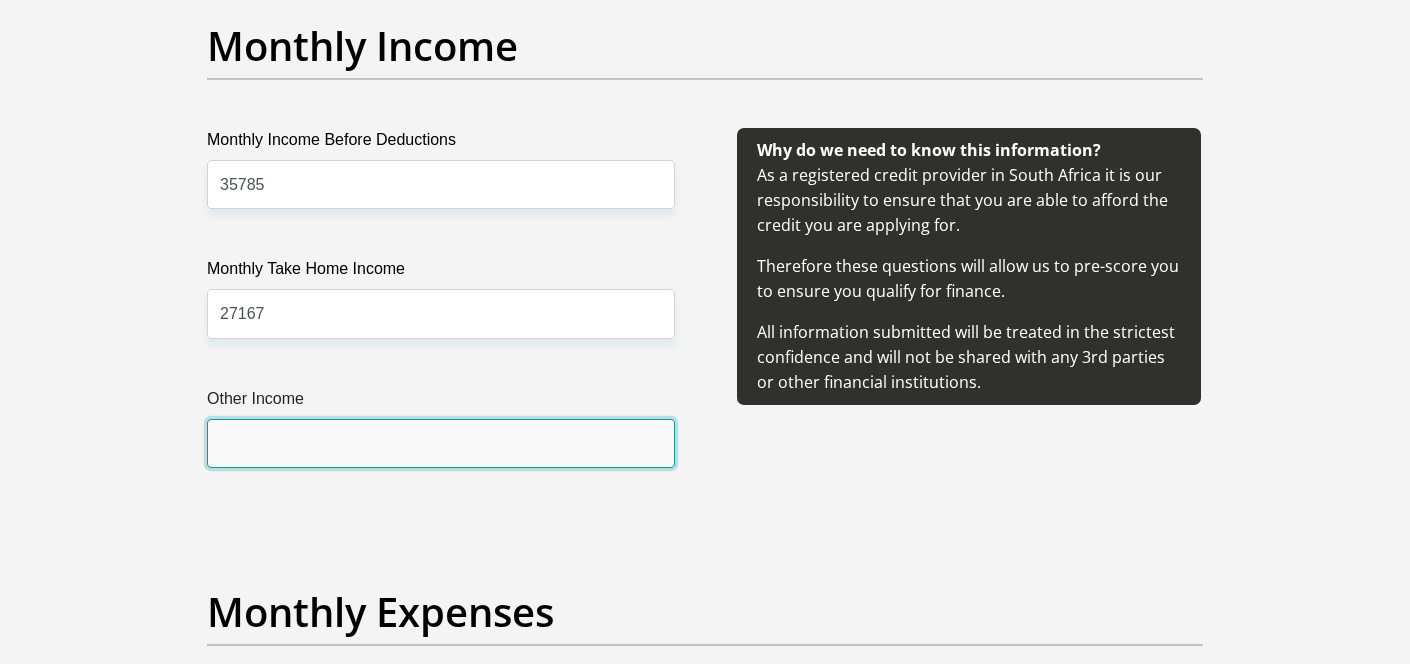 click on "Other Income" at bounding box center (441, 443) 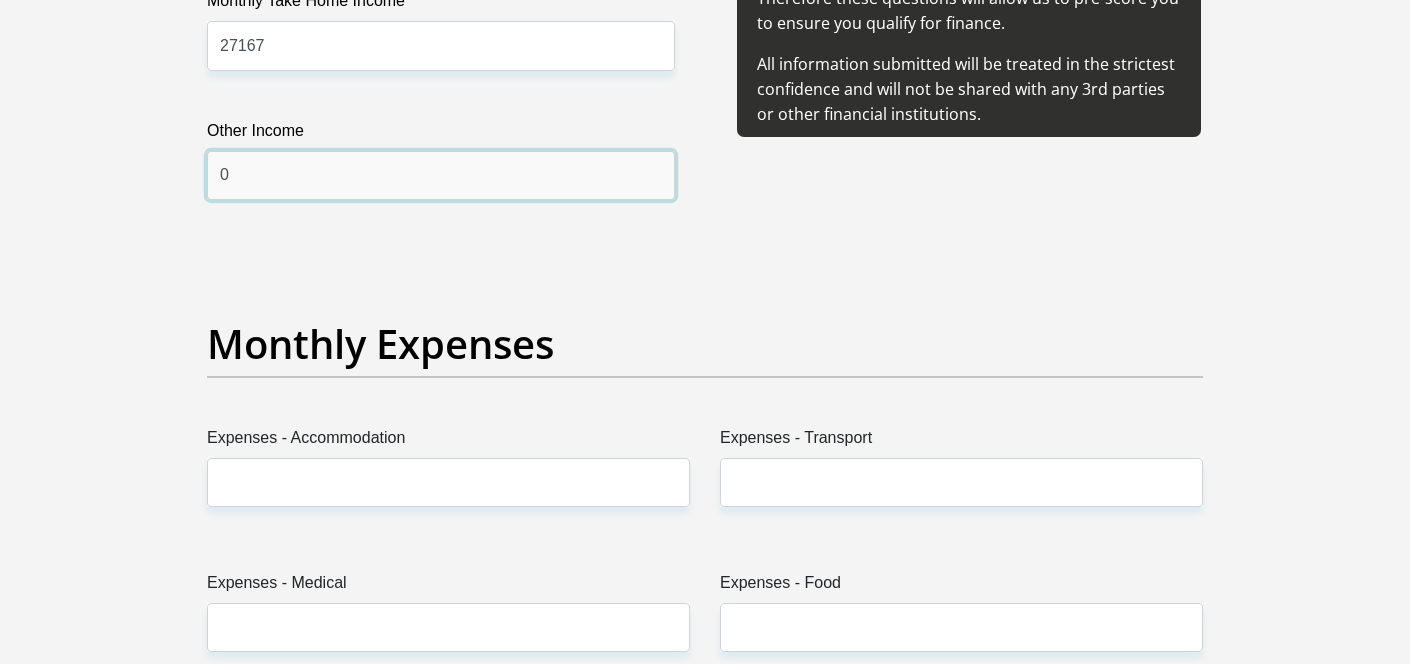 scroll, scrollTop: 2596, scrollLeft: 0, axis: vertical 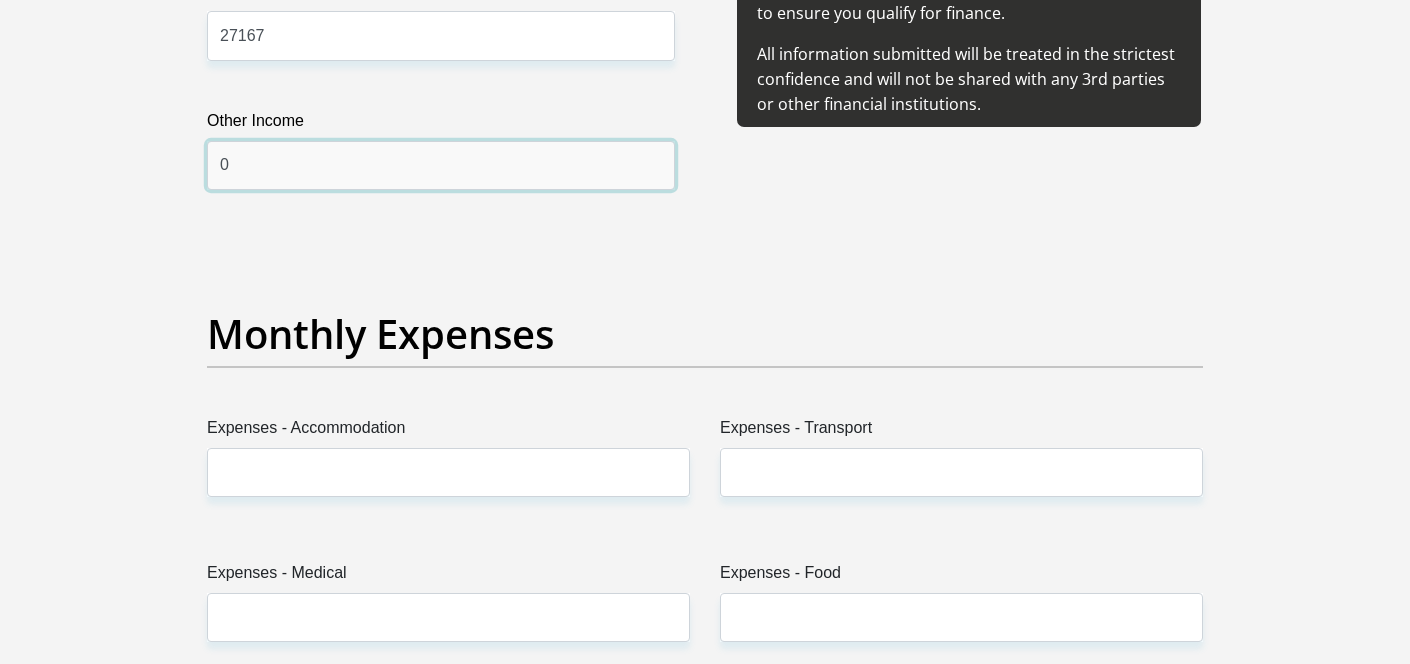 type on "0" 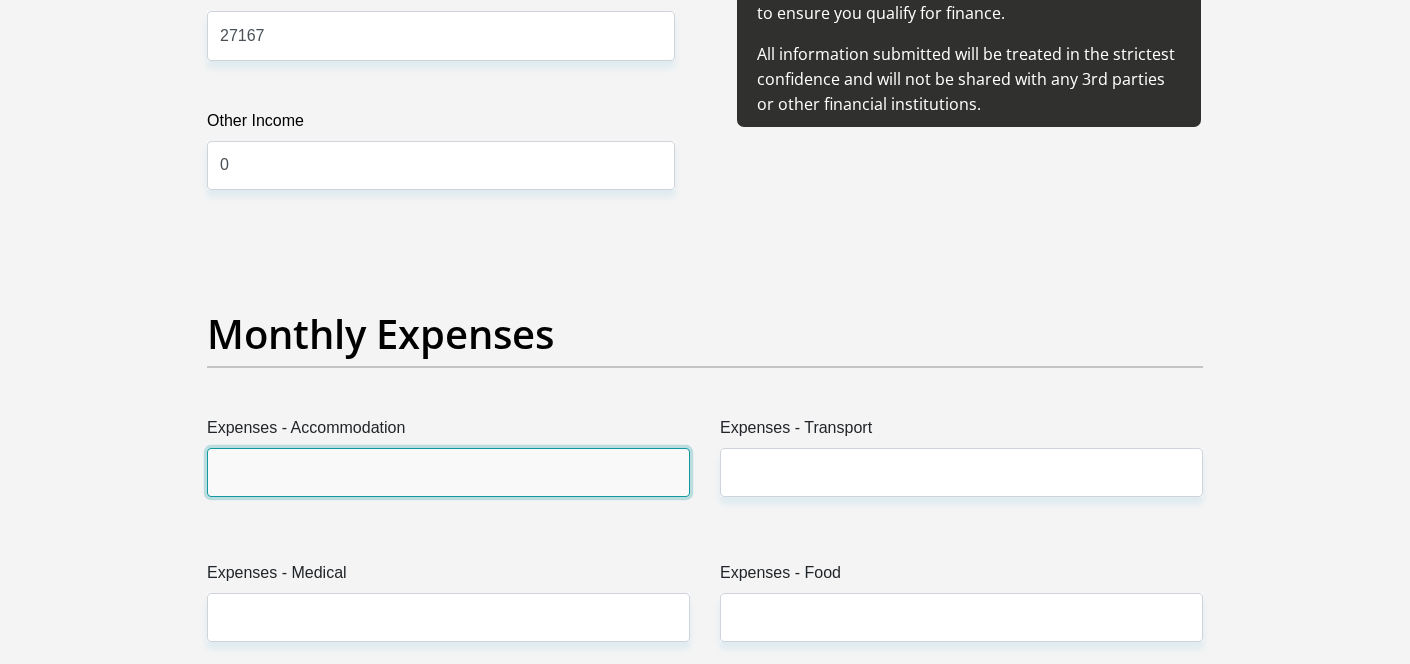 click on "Expenses - Accommodation" at bounding box center (448, 472) 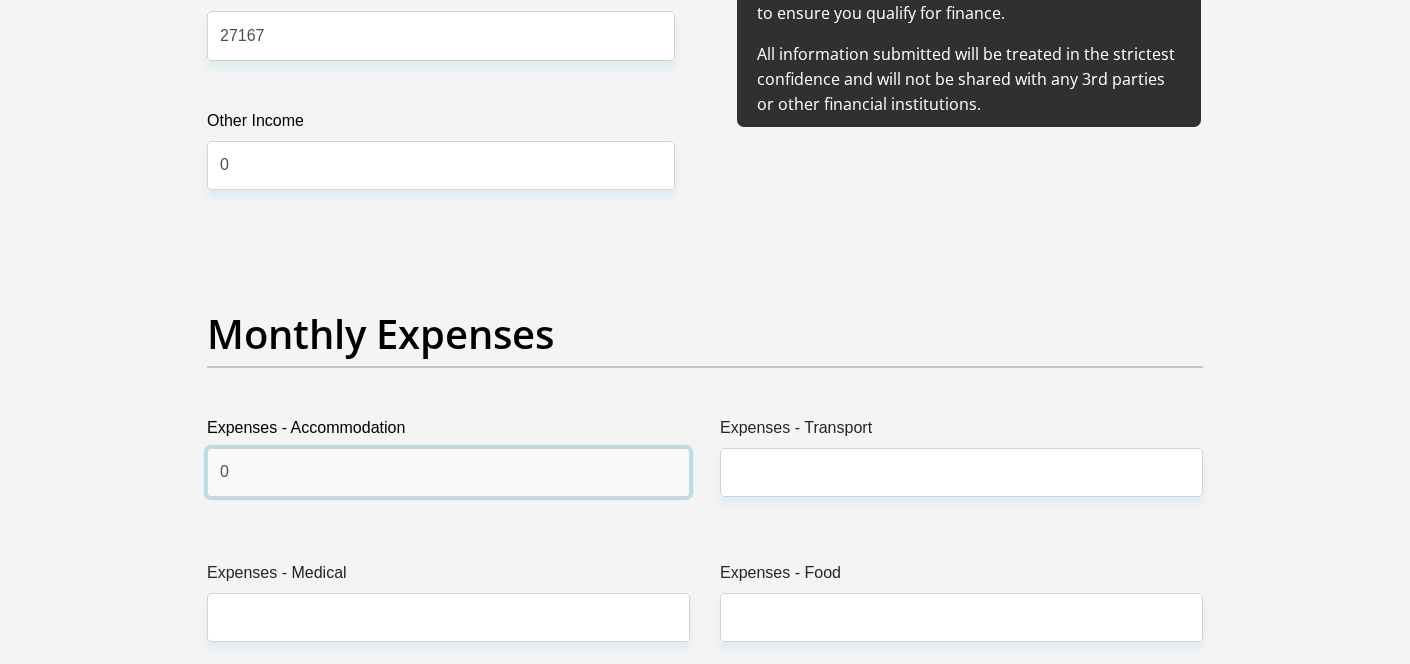 type on "0" 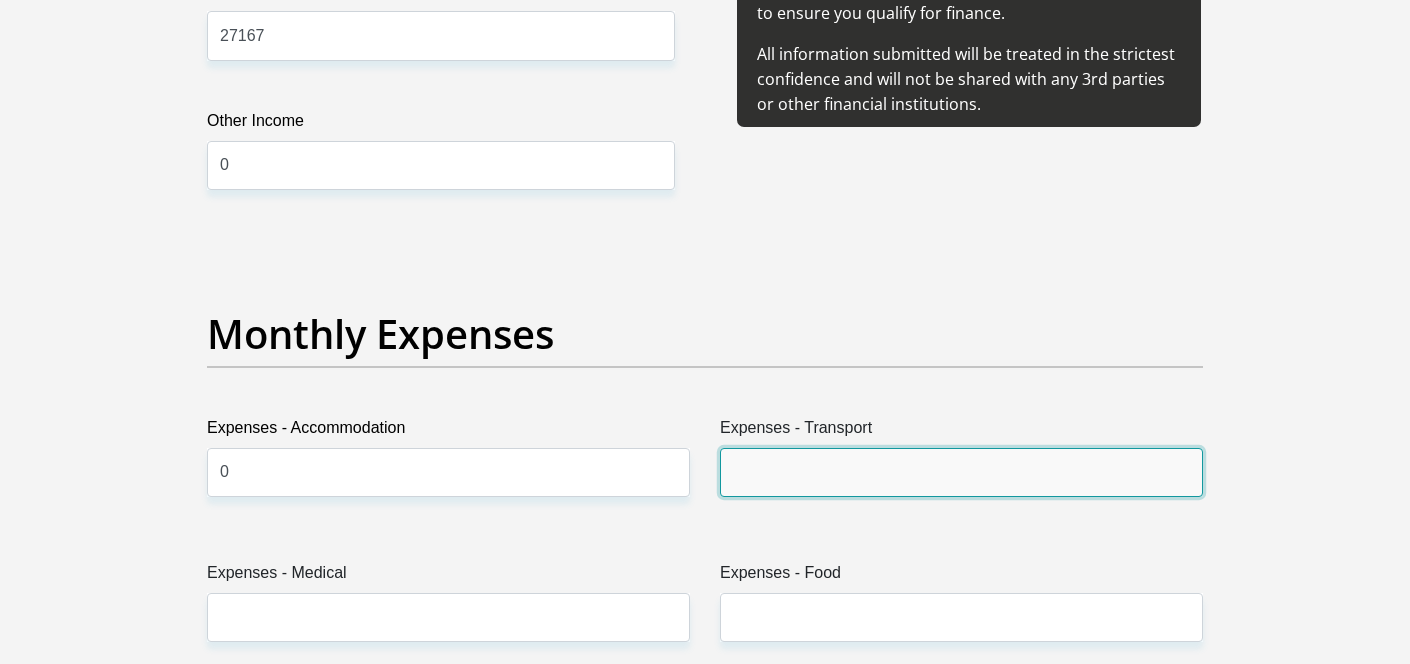 click on "Expenses - Transport" at bounding box center (961, 472) 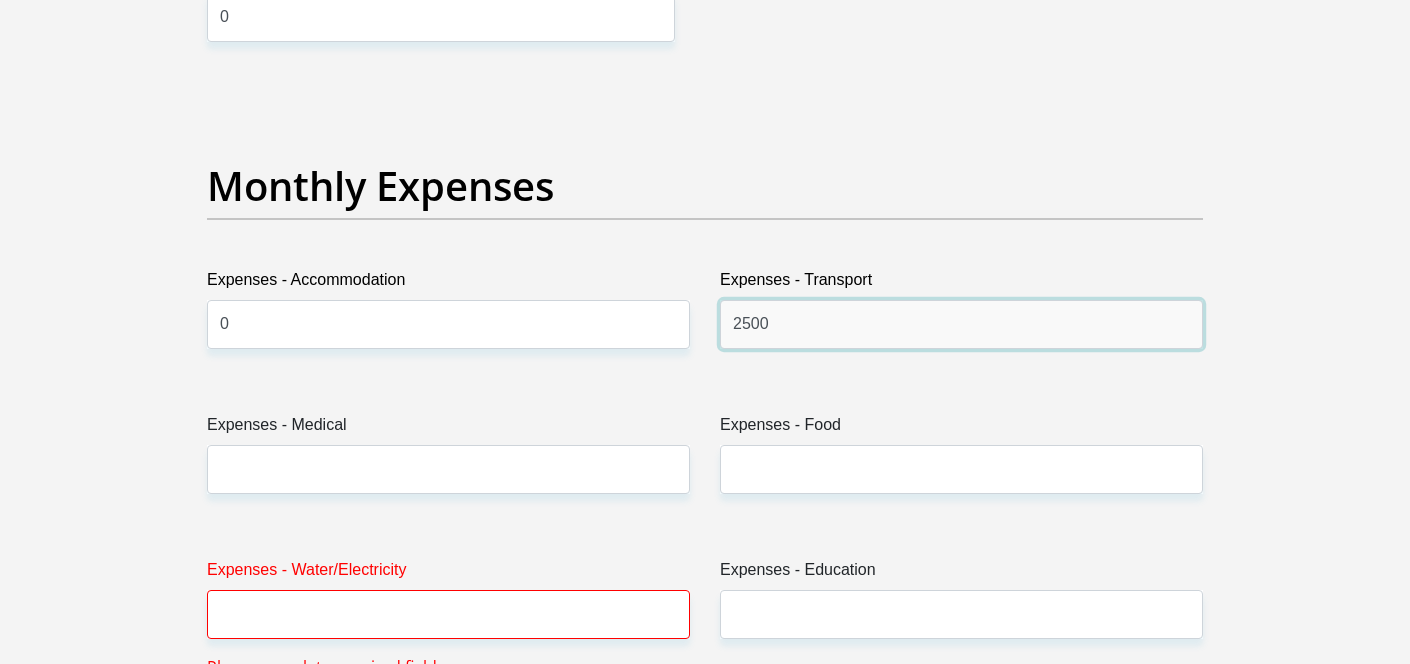 scroll, scrollTop: 2790, scrollLeft: 0, axis: vertical 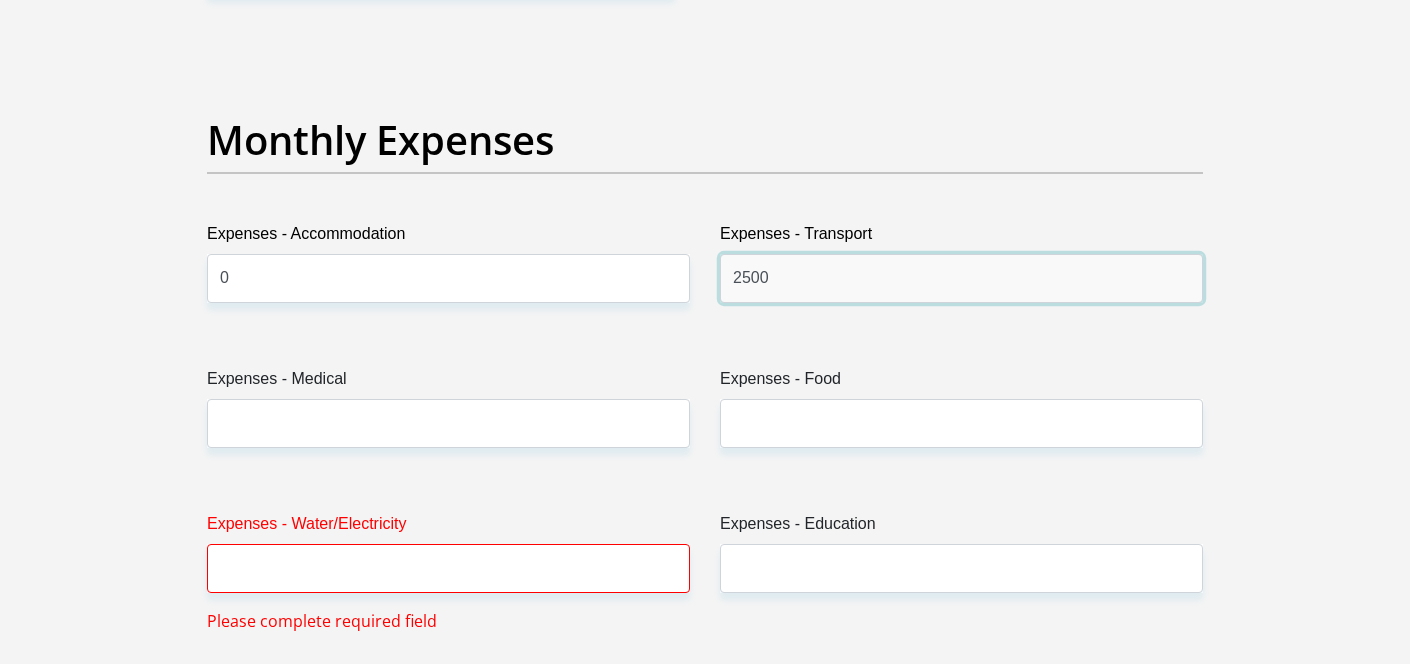 type on "2500" 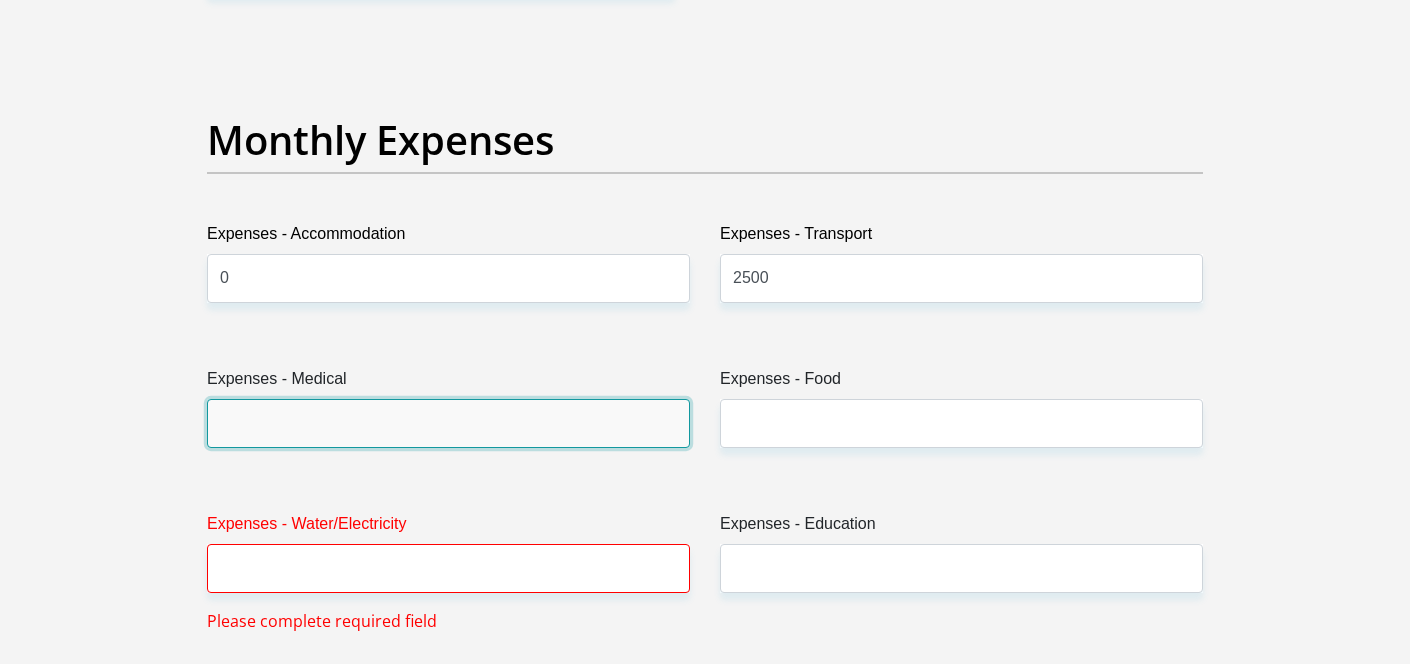 click on "Expenses - Medical" at bounding box center [448, 423] 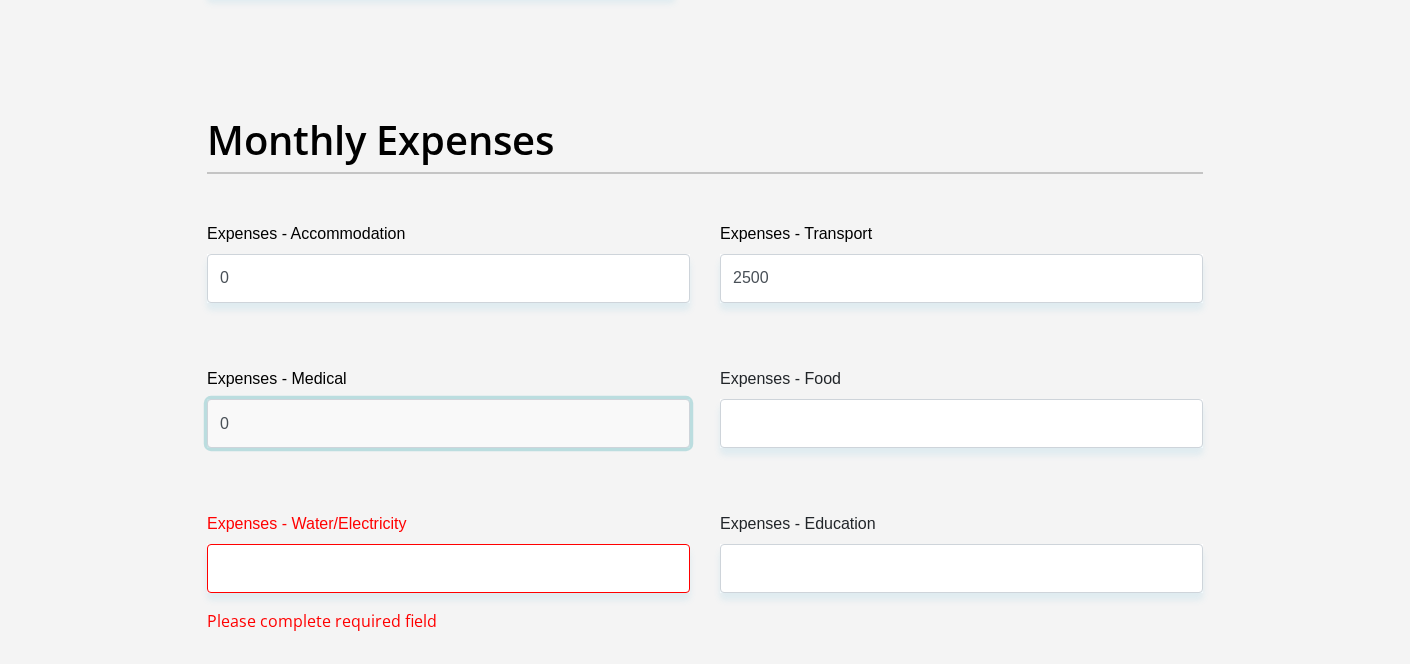 type on "0" 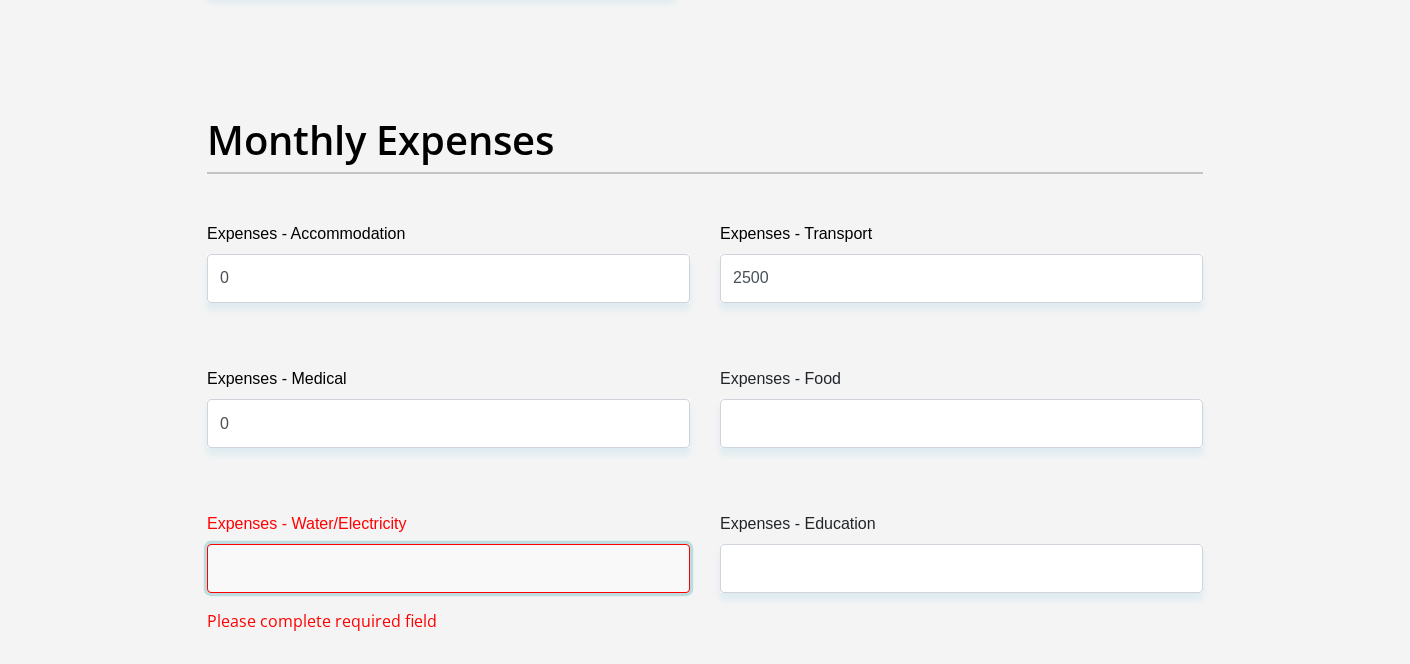click on "Expenses - Water/Electricity" at bounding box center [448, 568] 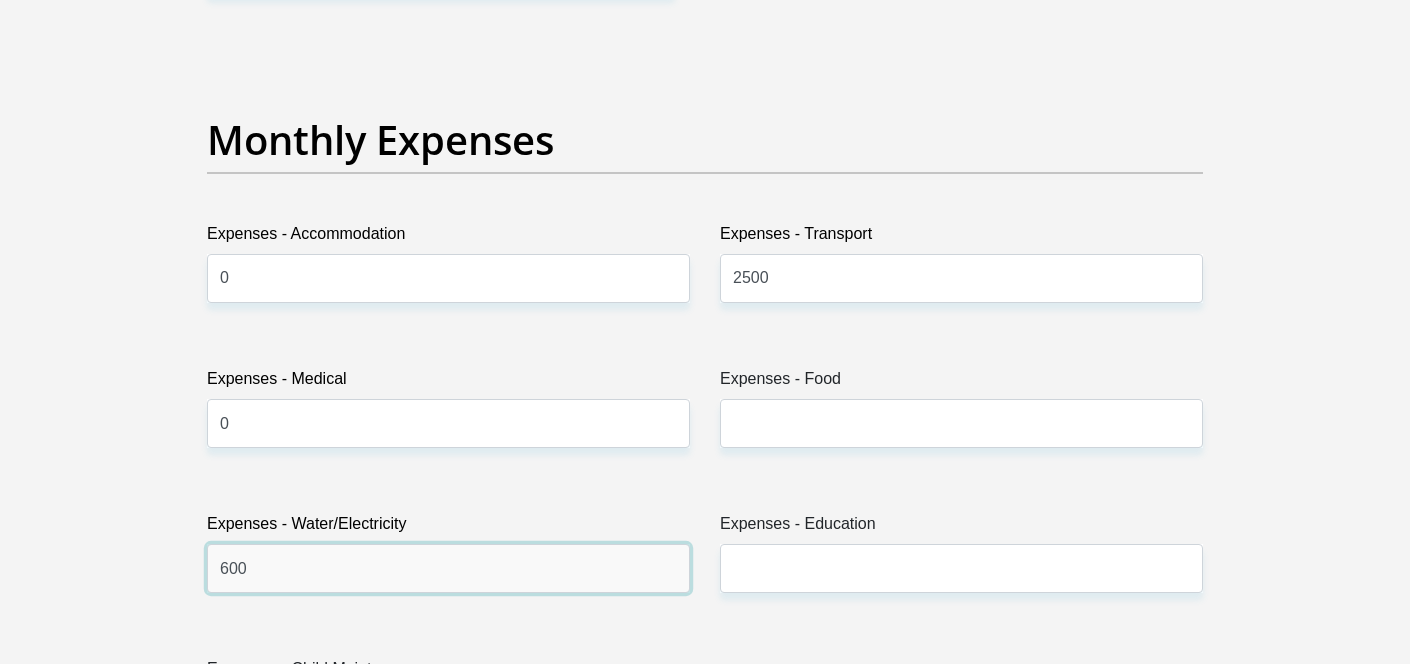 type on "600" 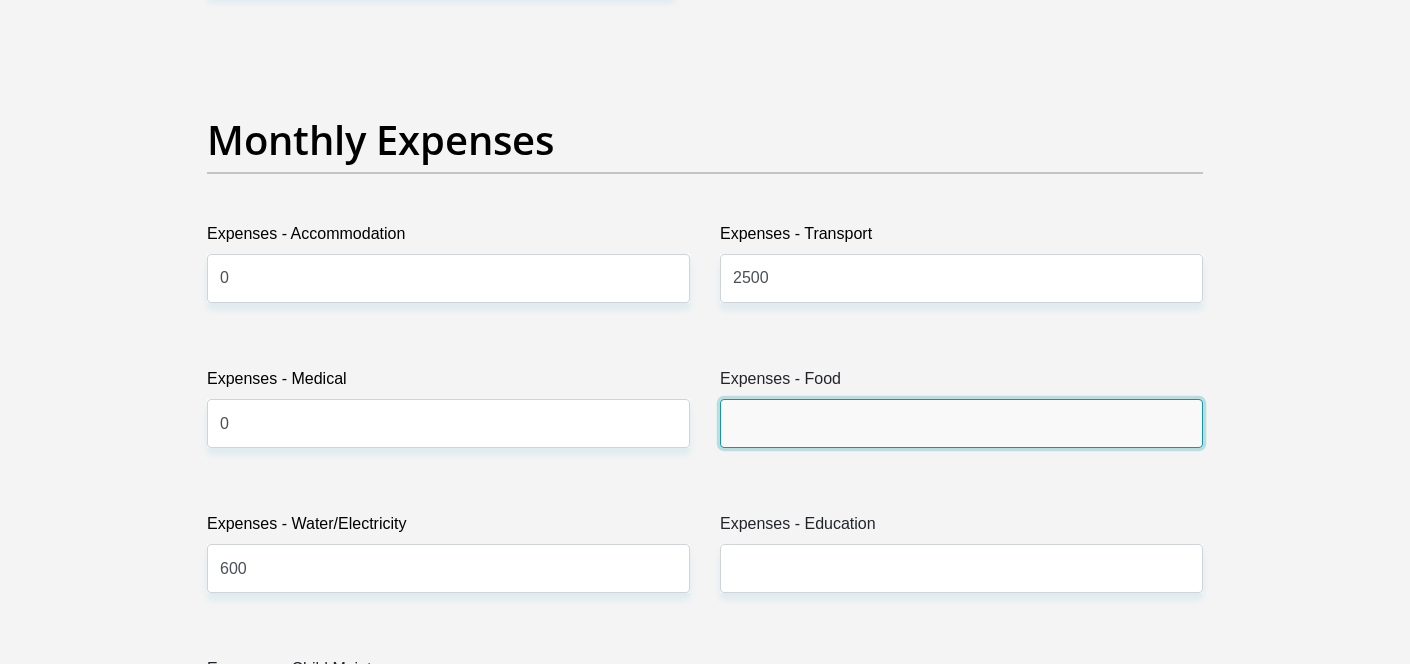 click on "Expenses - Food" at bounding box center (961, 423) 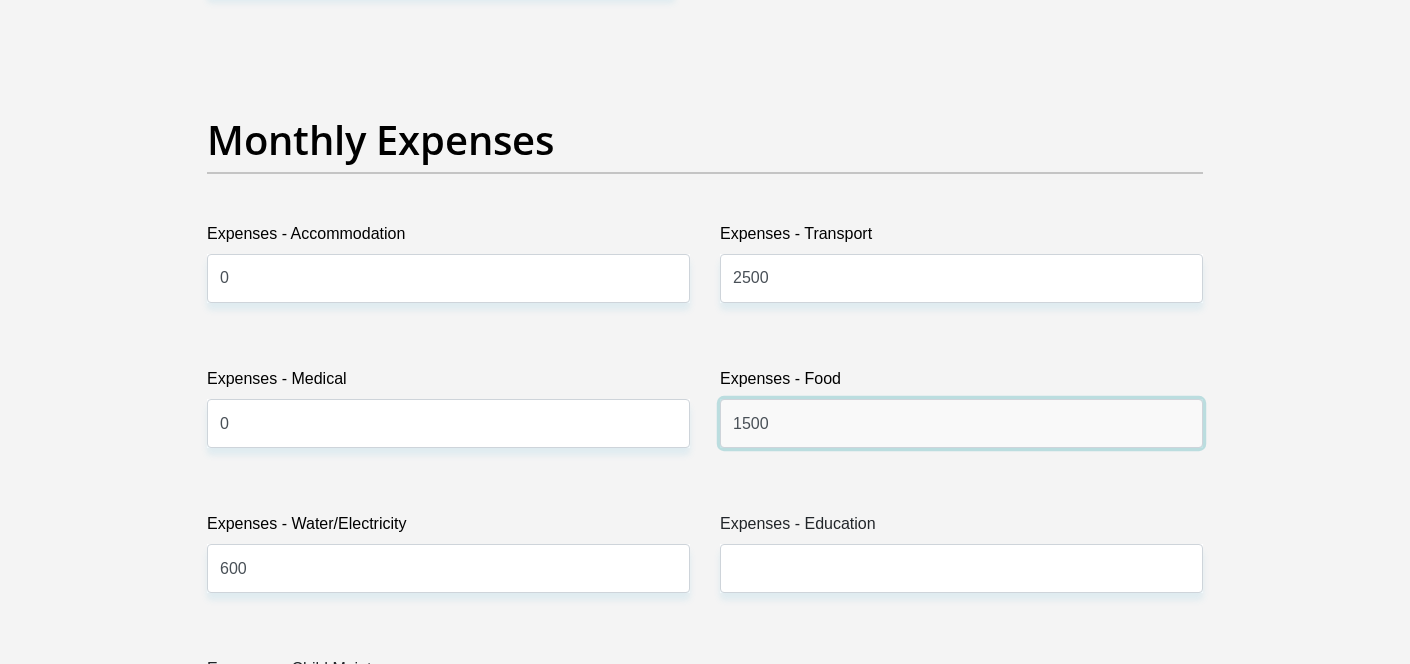 type on "1500" 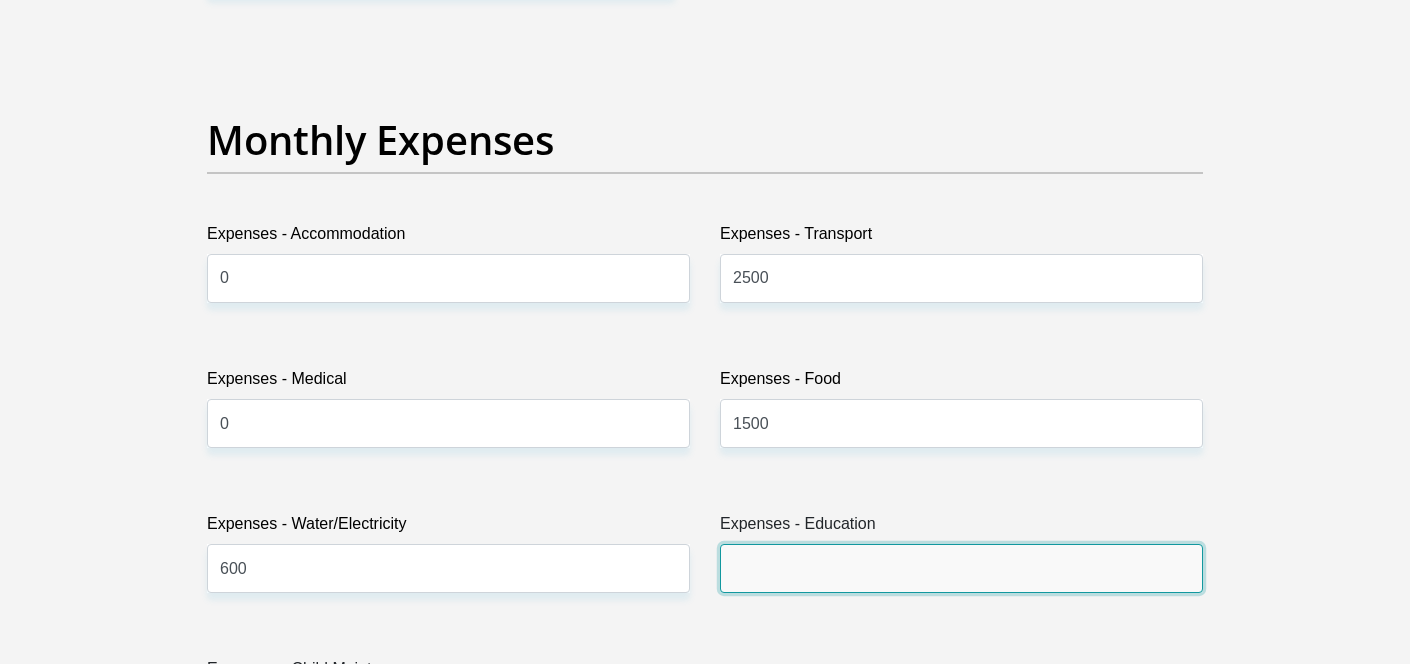 click on "Expenses - Education" at bounding box center (961, 568) 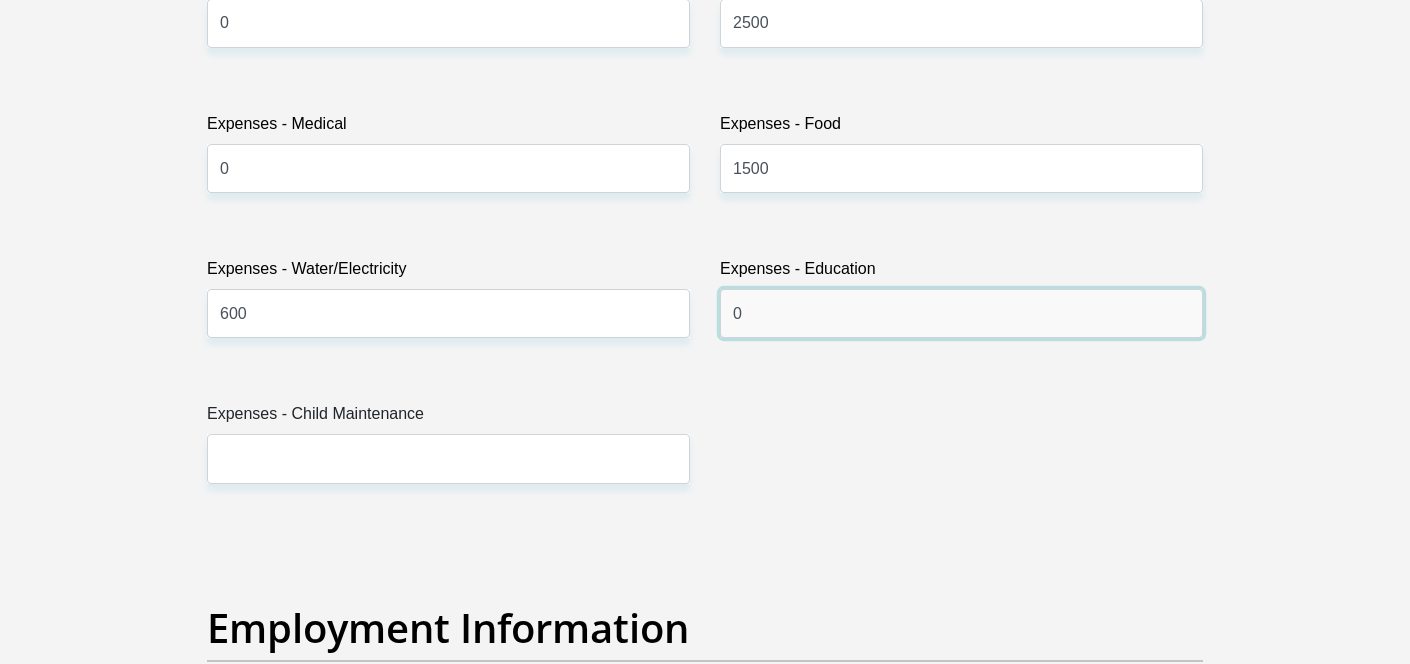 scroll, scrollTop: 3151, scrollLeft: 0, axis: vertical 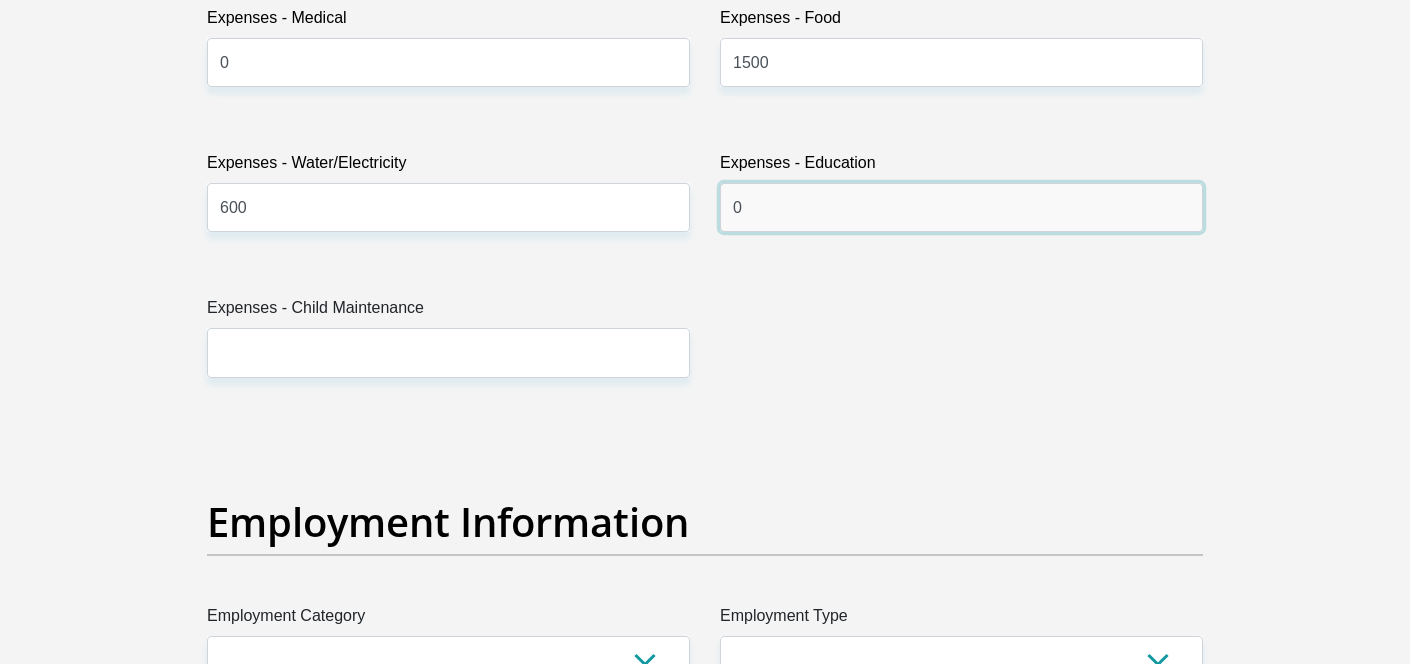 type on "0" 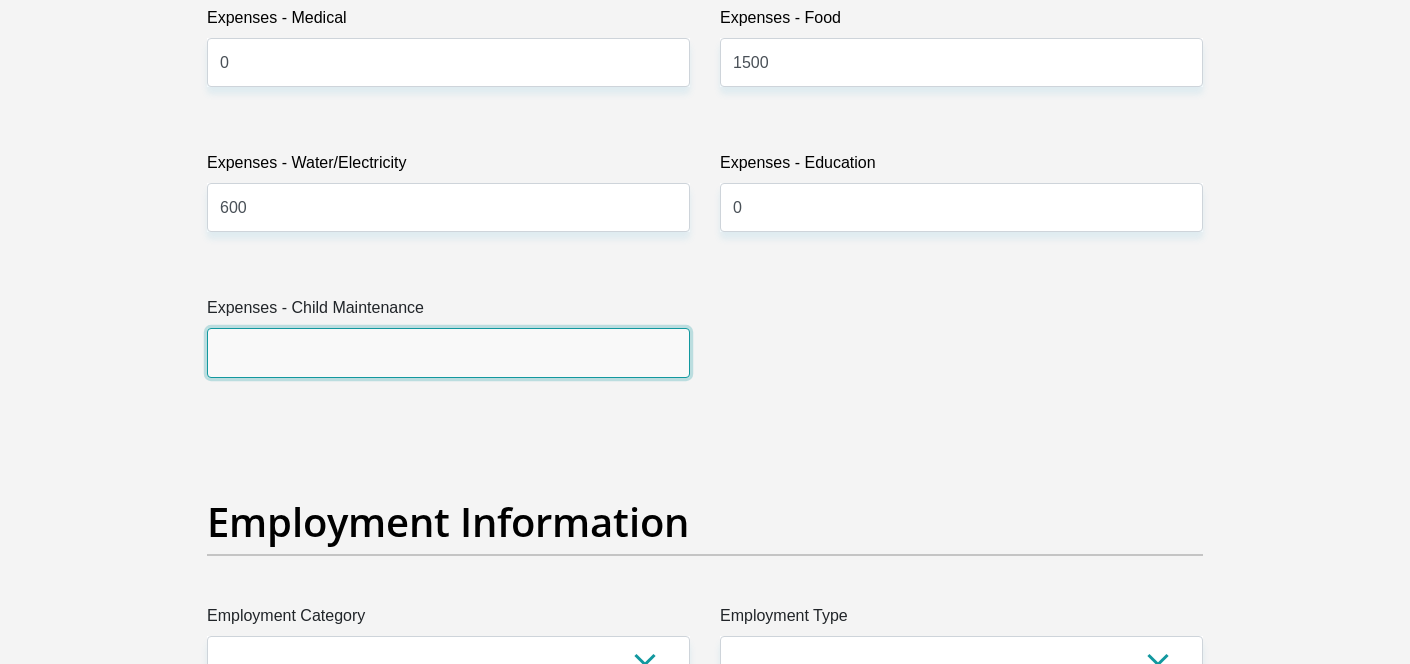 click on "Expenses - Child Maintenance" at bounding box center (448, 352) 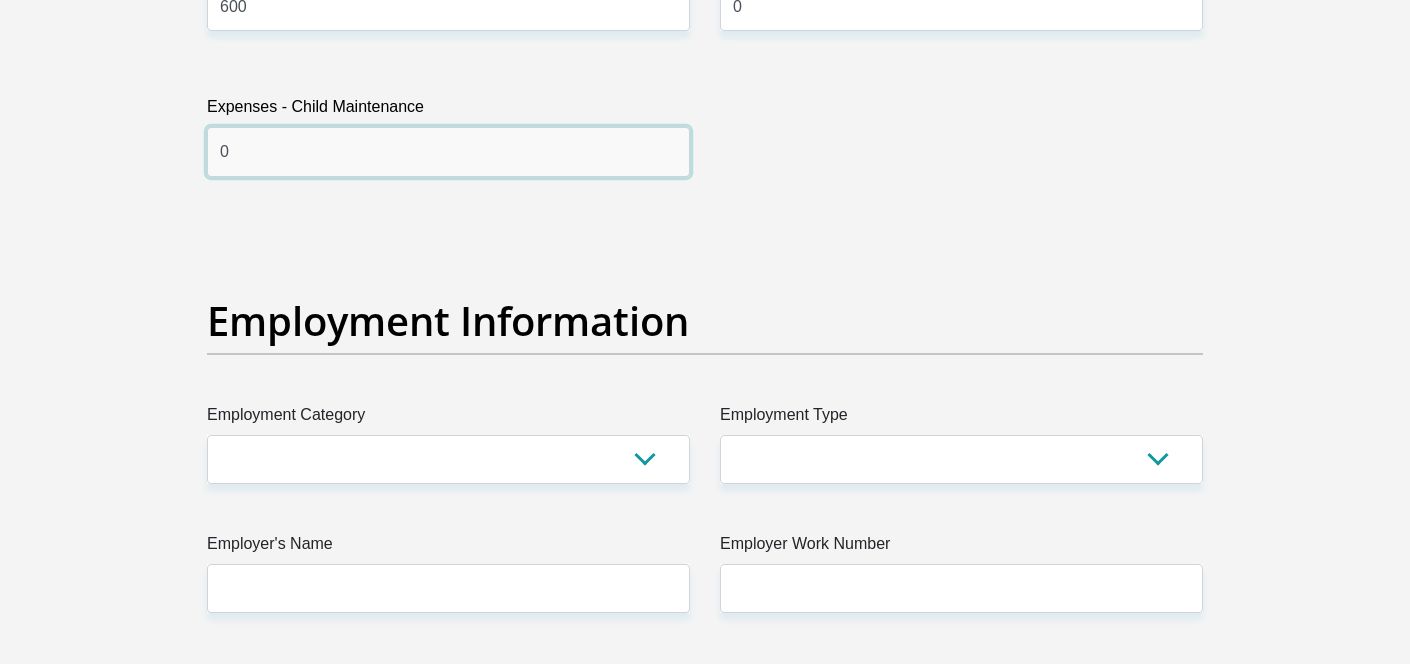 scroll, scrollTop: 3413, scrollLeft: 0, axis: vertical 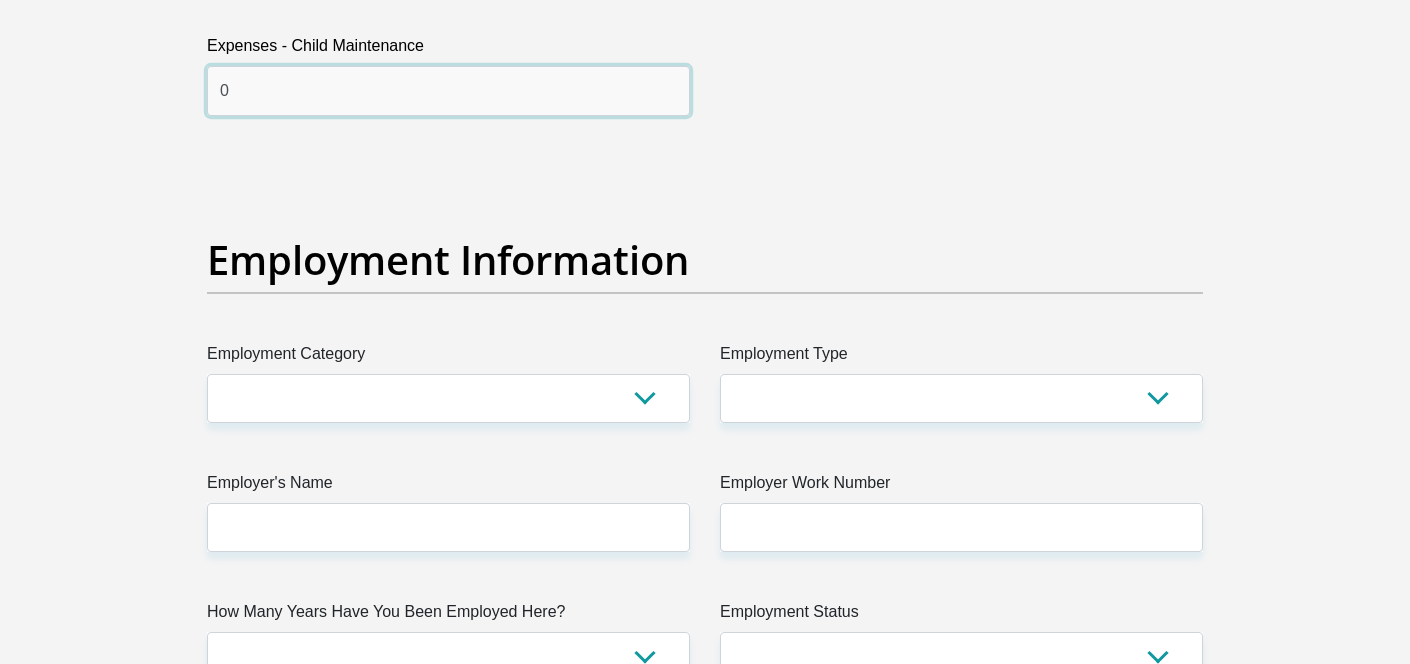 type on "0" 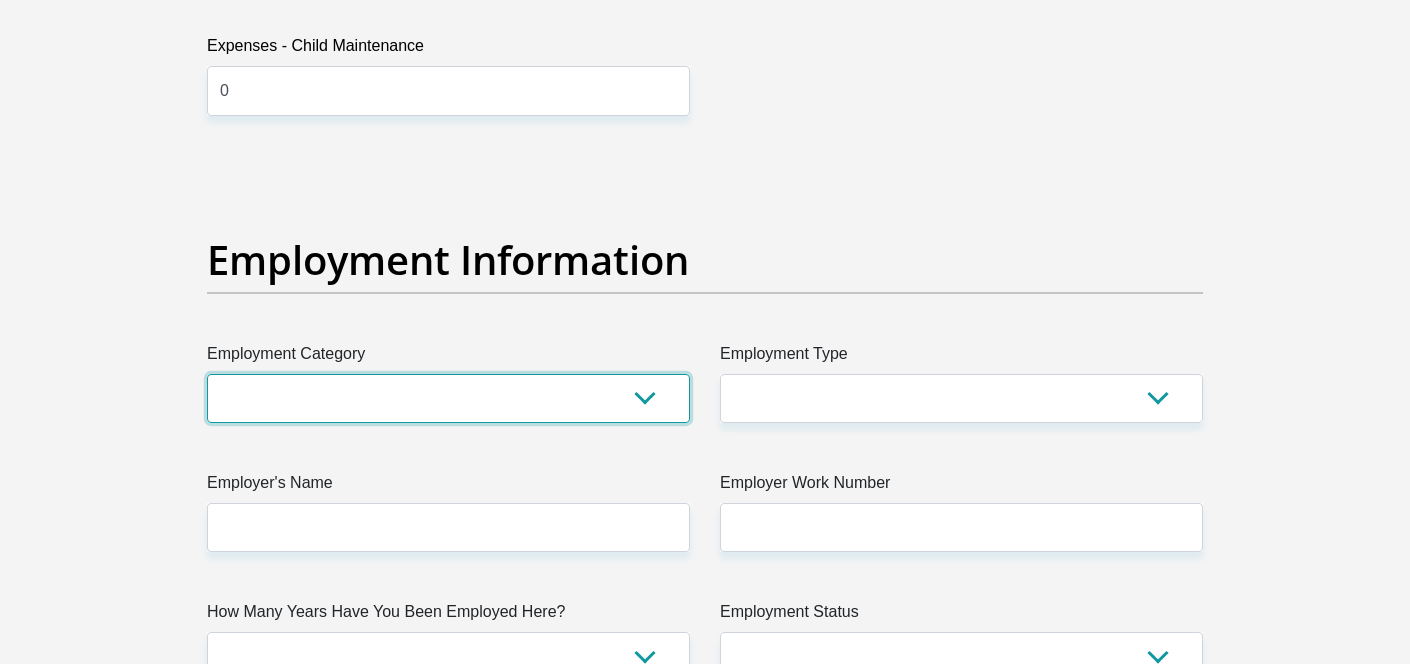 click on "AGRICULTURE
ALCOHOL & TOBACCO
CONSTRUCTION MATERIALS
METALLURGY
EQUIPMENT FOR RENEWABLE ENERGY
SPECIALIZED CONTRACTORS
CAR
GAMING (INCL. INTERNET
OTHER WHOLESALE
UNLICENSED PHARMACEUTICALS
CURRENCY EXCHANGE HOUSES
OTHER FINANCIAL INSTITUTIONS & INSURANCE
REAL ESTATE AGENTS
OIL & GAS
OTHER MATERIALS (E.G. IRON ORE)
PRECIOUS STONES & PRECIOUS METALS
POLITICAL ORGANIZATIONS
RELIGIOUS ORGANIZATIONS(NOT SECTS)
ACTI. HAVING BUSINESS DEAL WITH PUBLIC ADMINISTRATION
LAUNDROMATS" at bounding box center [448, 398] 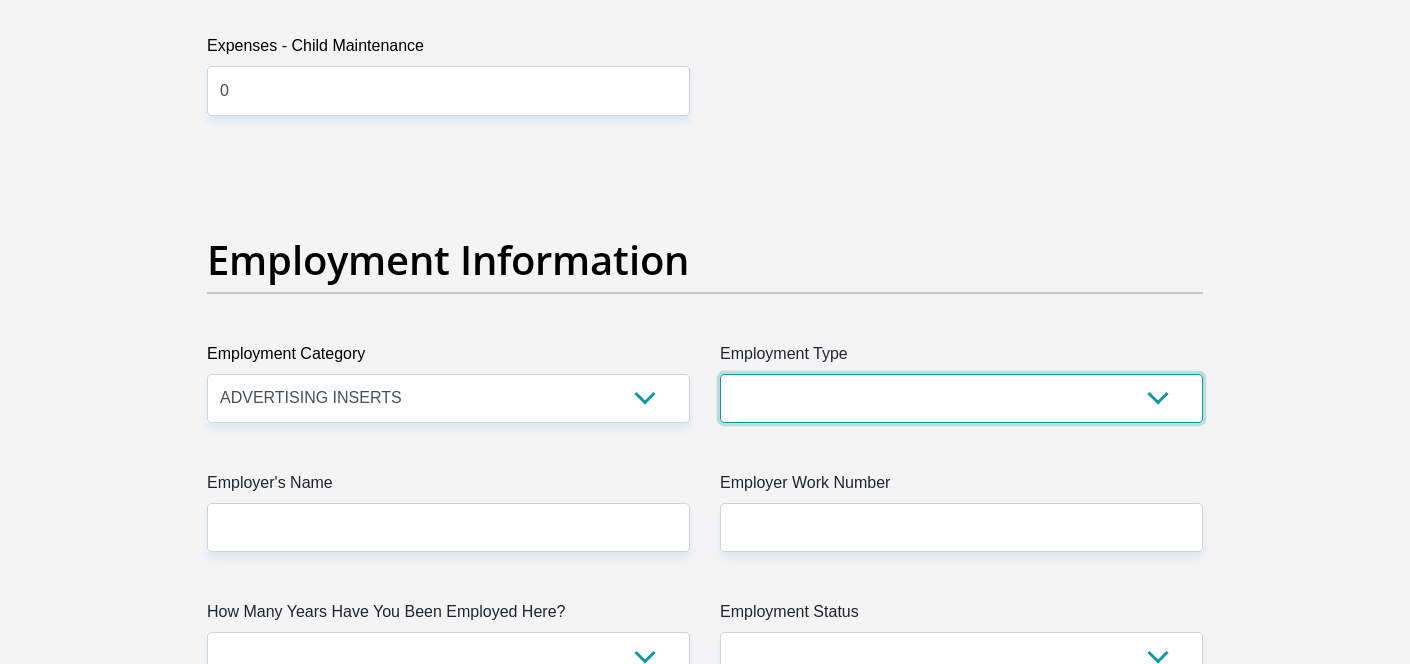 click on "College/Lecturer
Craft Seller
Creative
Driver
Executive
Farmer
Forces - Non Commissioned
Forces - Officer
Hawker
Housewife
Labourer
Licenced Professional
Manager
Miner
Non Licenced Professional
Office Staff/Clerk
Outside Worker
Pensioner
Permanent Teacher
Production/Manufacturing
Sales
Self-Employed
Semi-Professional Worker
Service Industry  Social Worker  Student" at bounding box center (961, 398) 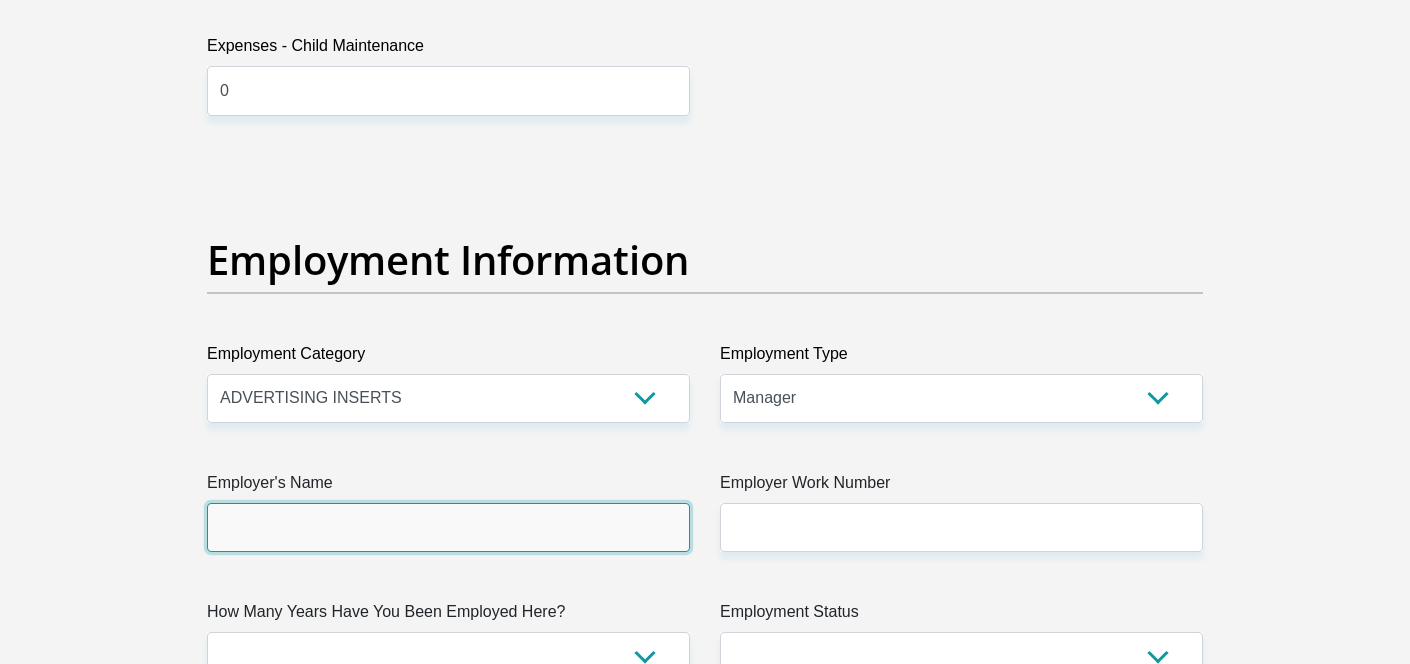 click on "Employer's Name" at bounding box center (448, 527) 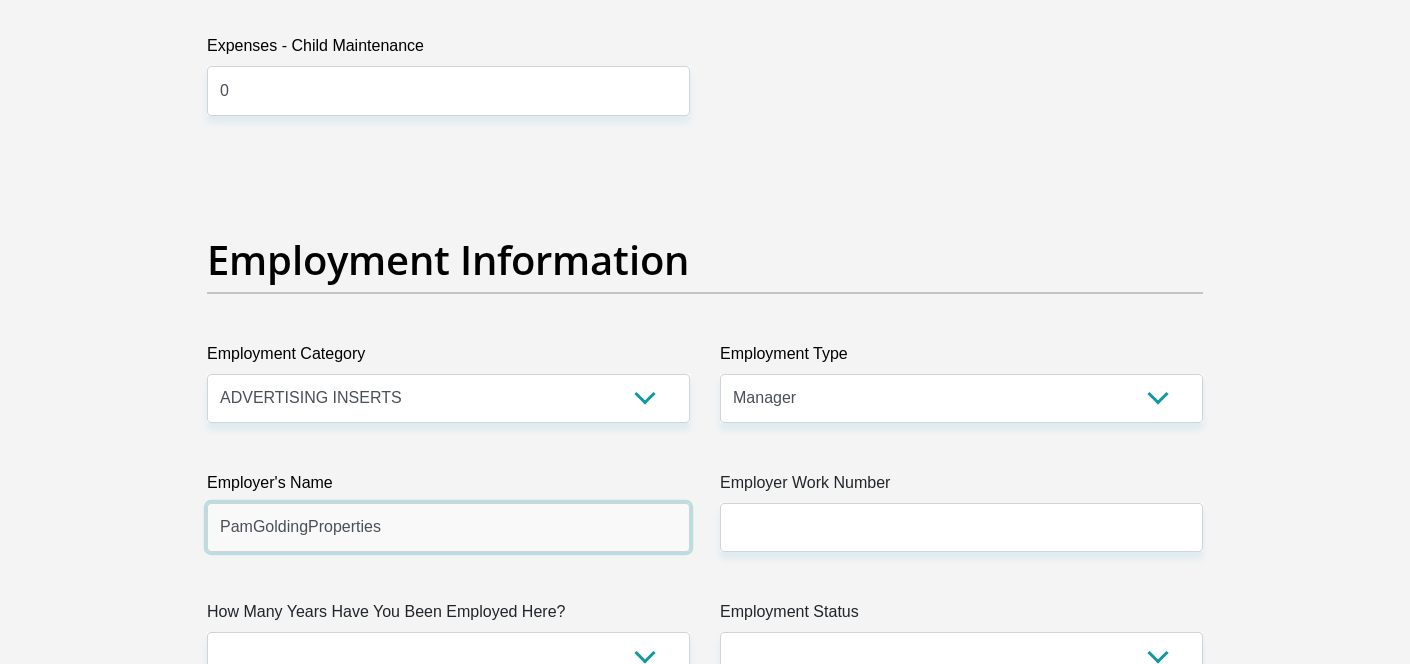 type on "PamGoldingProperties" 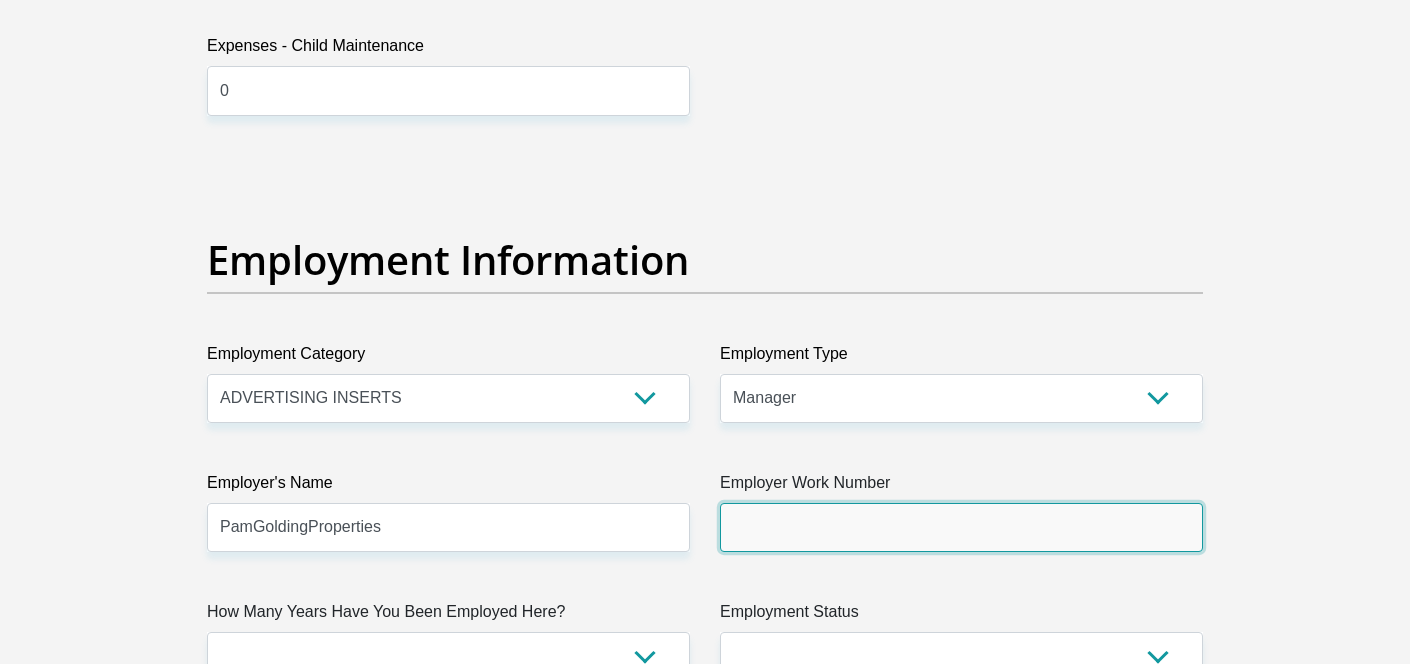 click on "Employer Work Number" at bounding box center (961, 527) 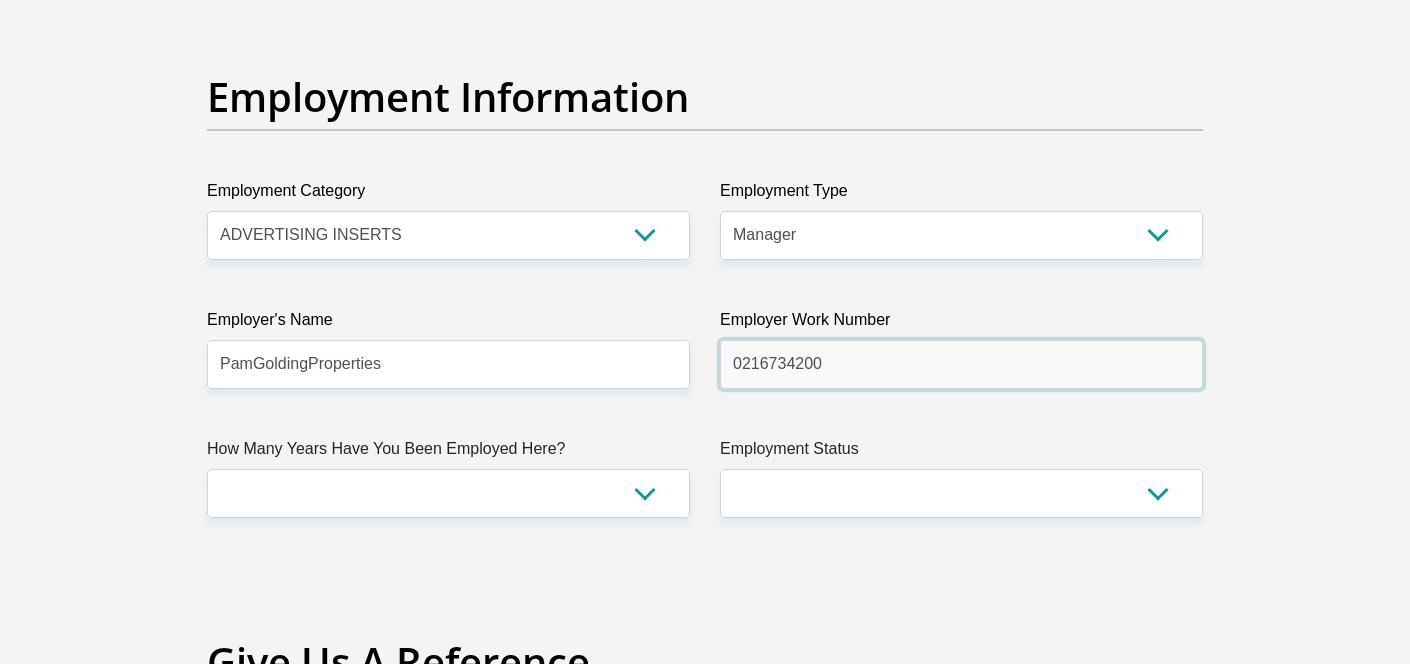 scroll, scrollTop: 3611, scrollLeft: 0, axis: vertical 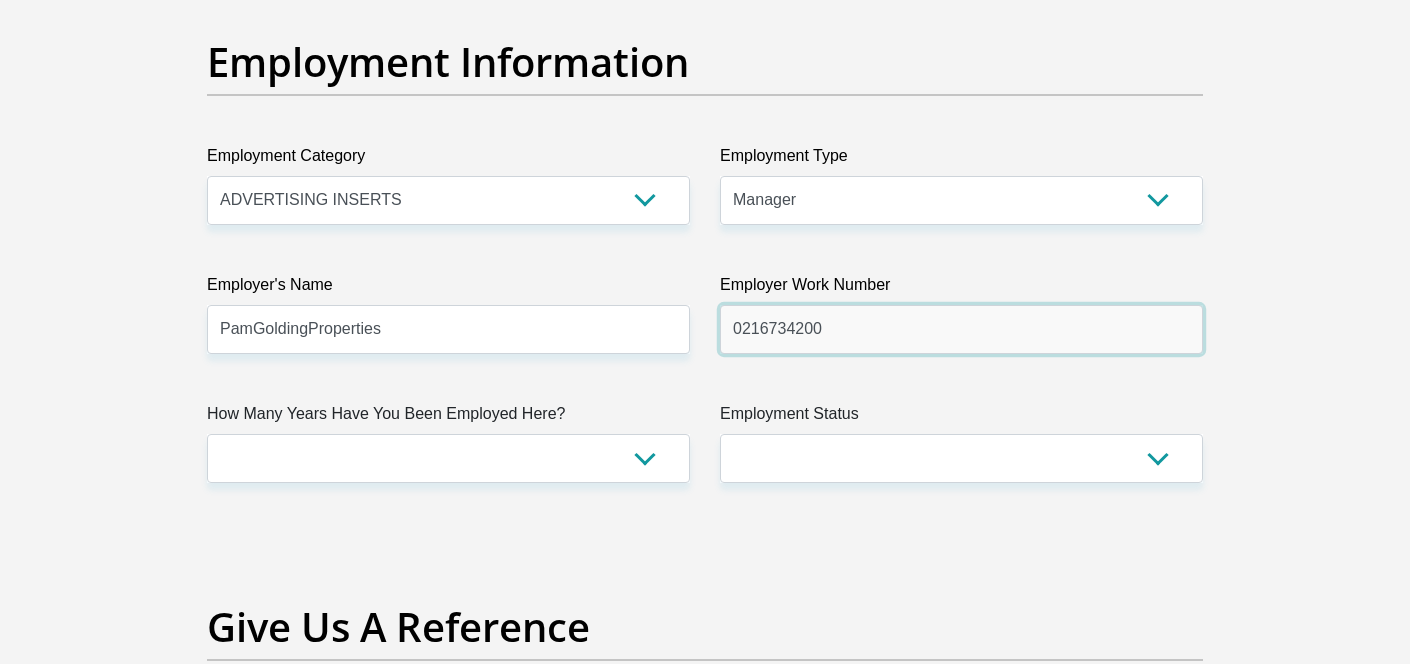 type on "0216734200" 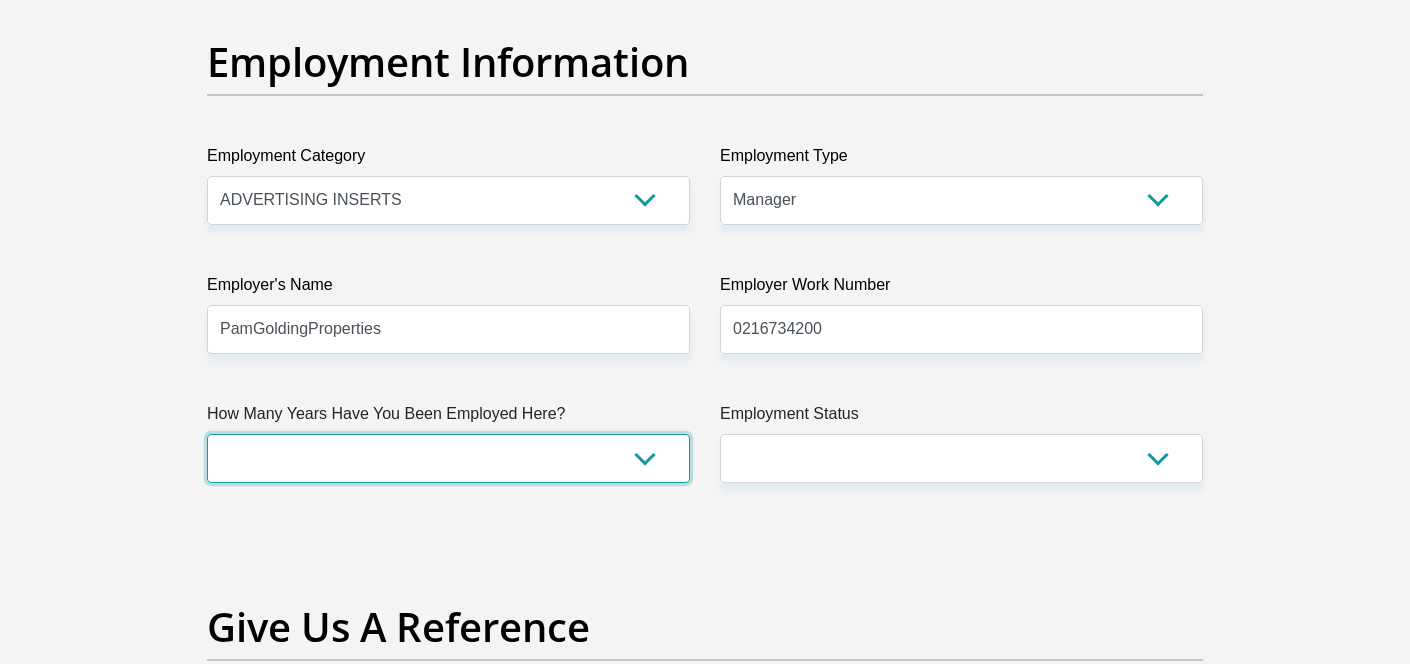 click on "less than 1 year
1-3 years
3-5 years
5+ years" at bounding box center [448, 458] 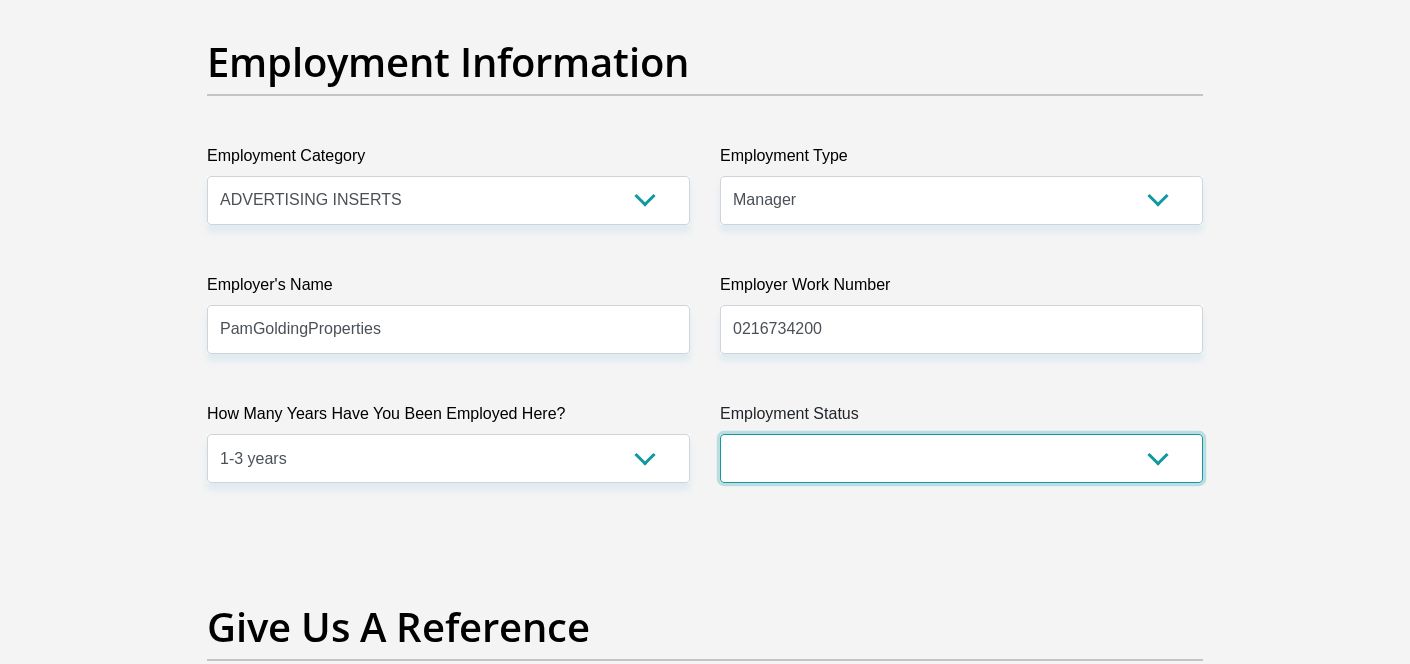 click on "Permanent/Full-time
Part-time/Casual
Contract Worker
Self-Employed
Housewife
Retired
Student
Medically Boarded
Disability
Unemployed" at bounding box center [961, 458] 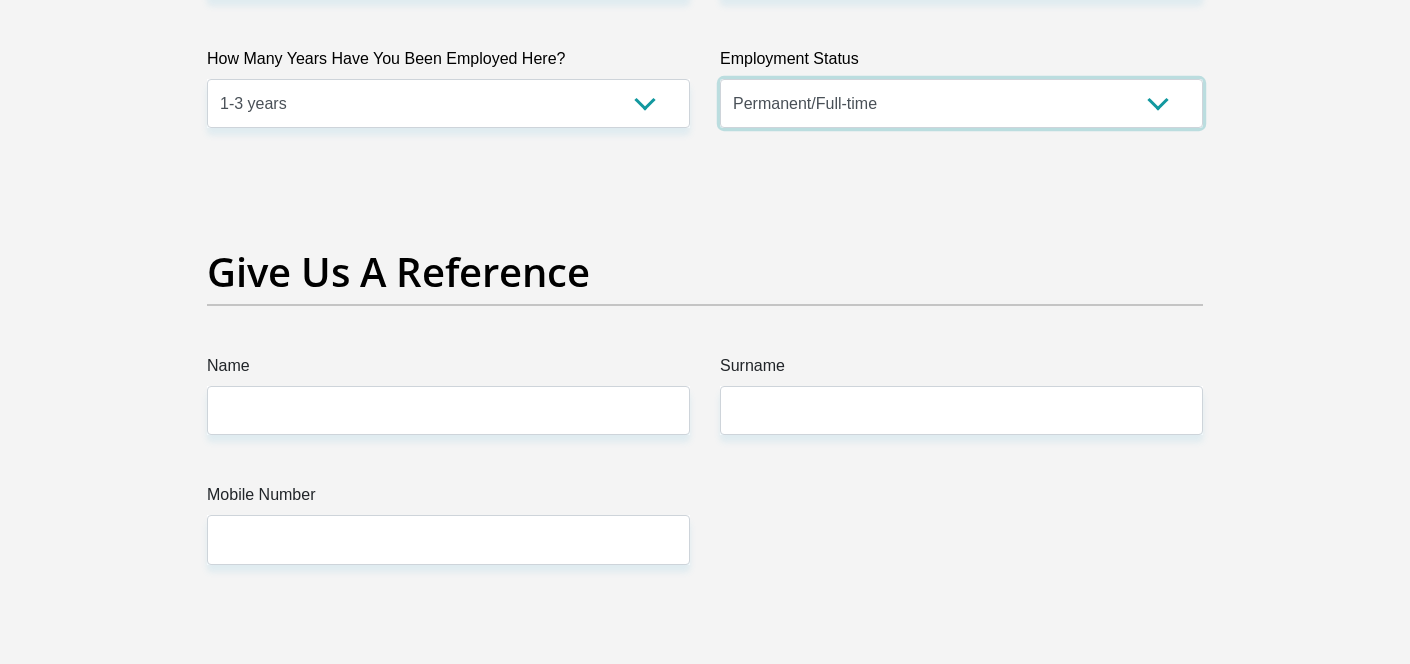 scroll, scrollTop: 3993, scrollLeft: 0, axis: vertical 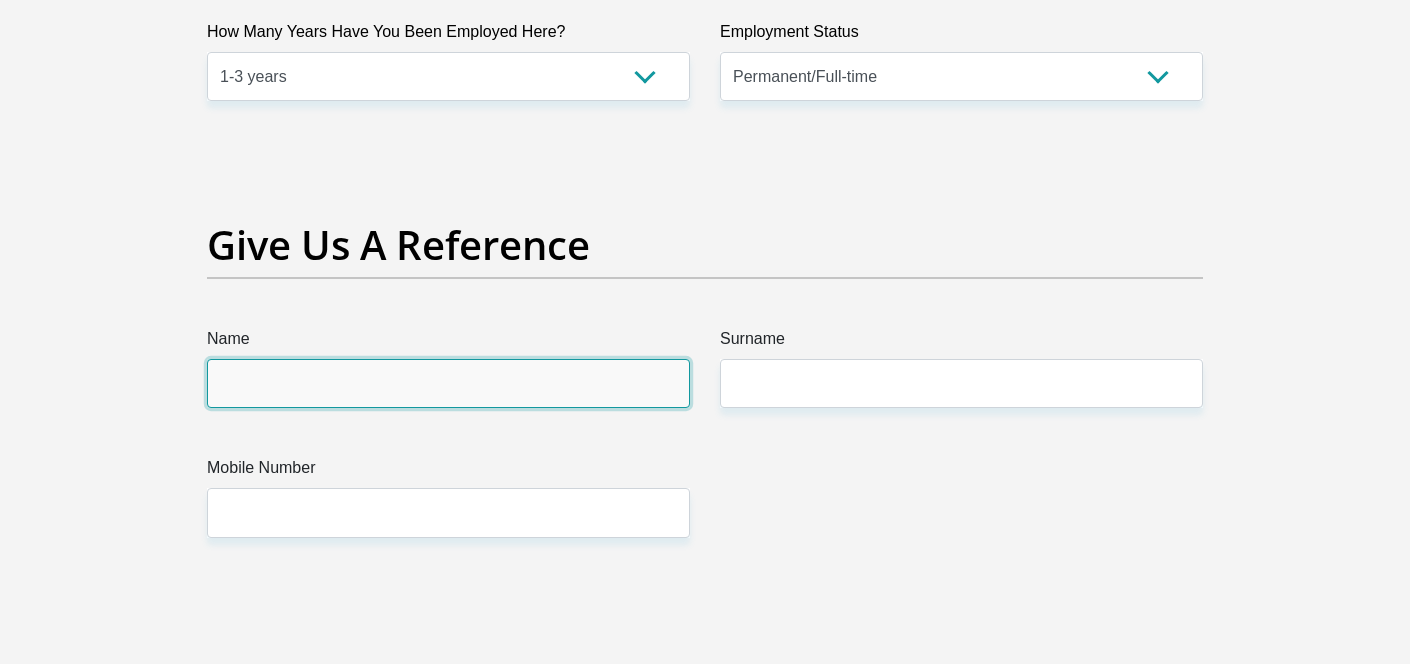 click on "Name" at bounding box center (448, 383) 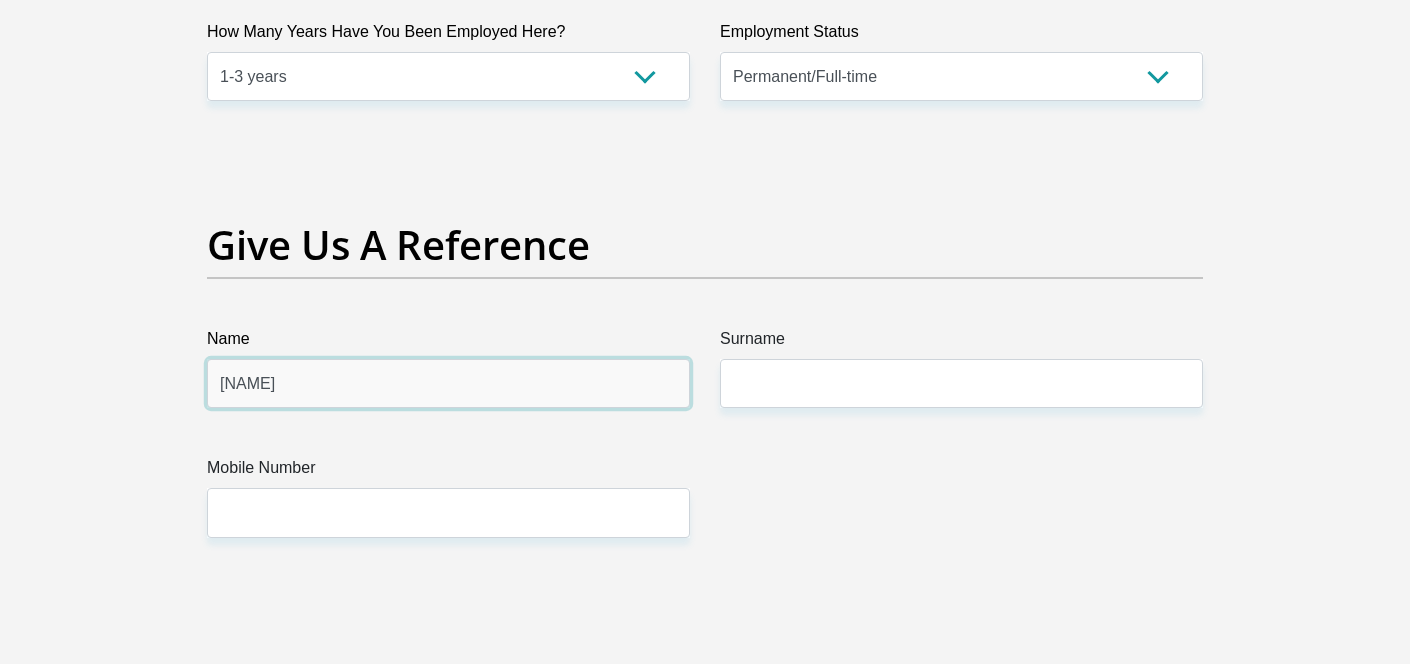 type on "[NAME]" 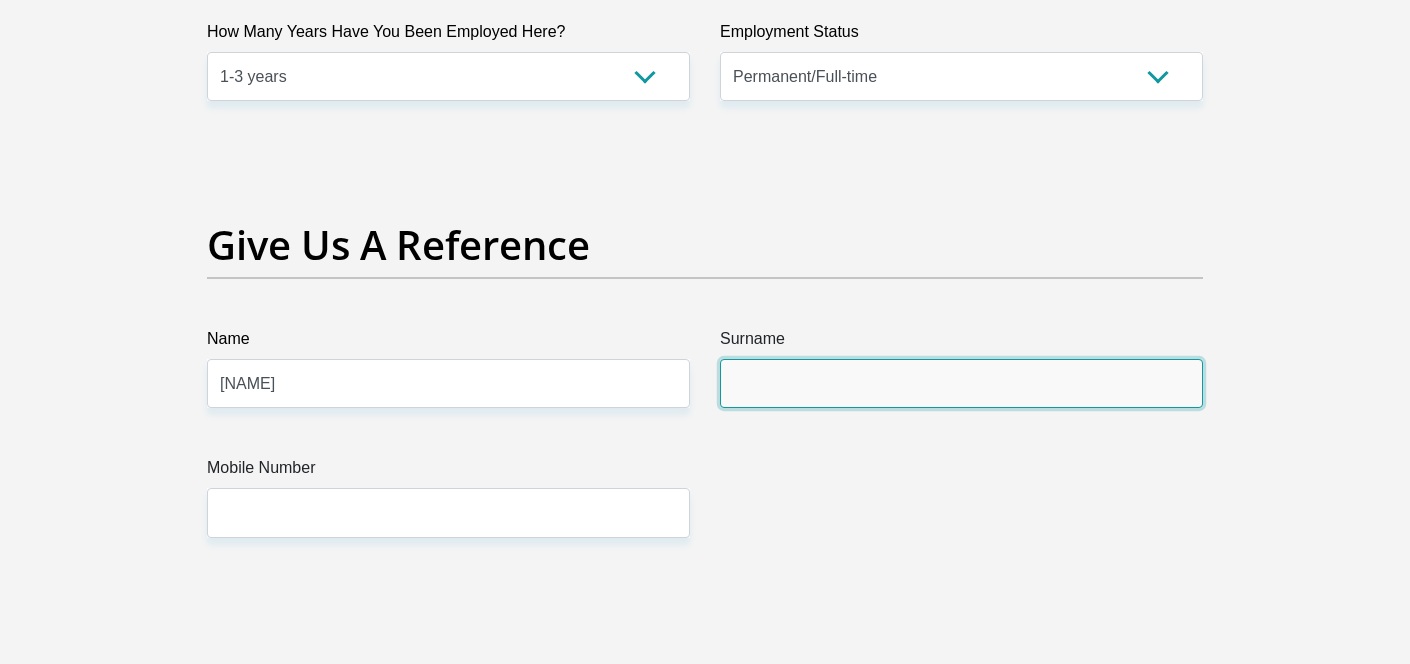 click on "Surname" at bounding box center [961, 383] 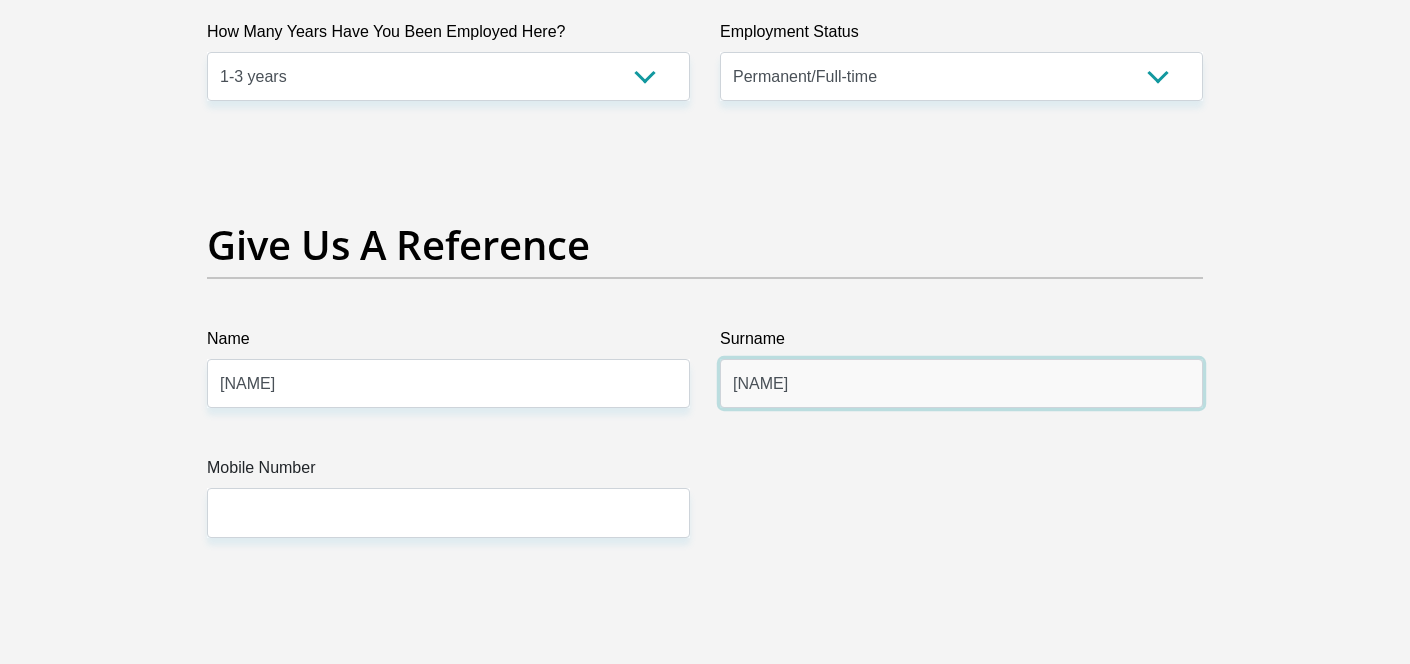 type on "[NAME]" 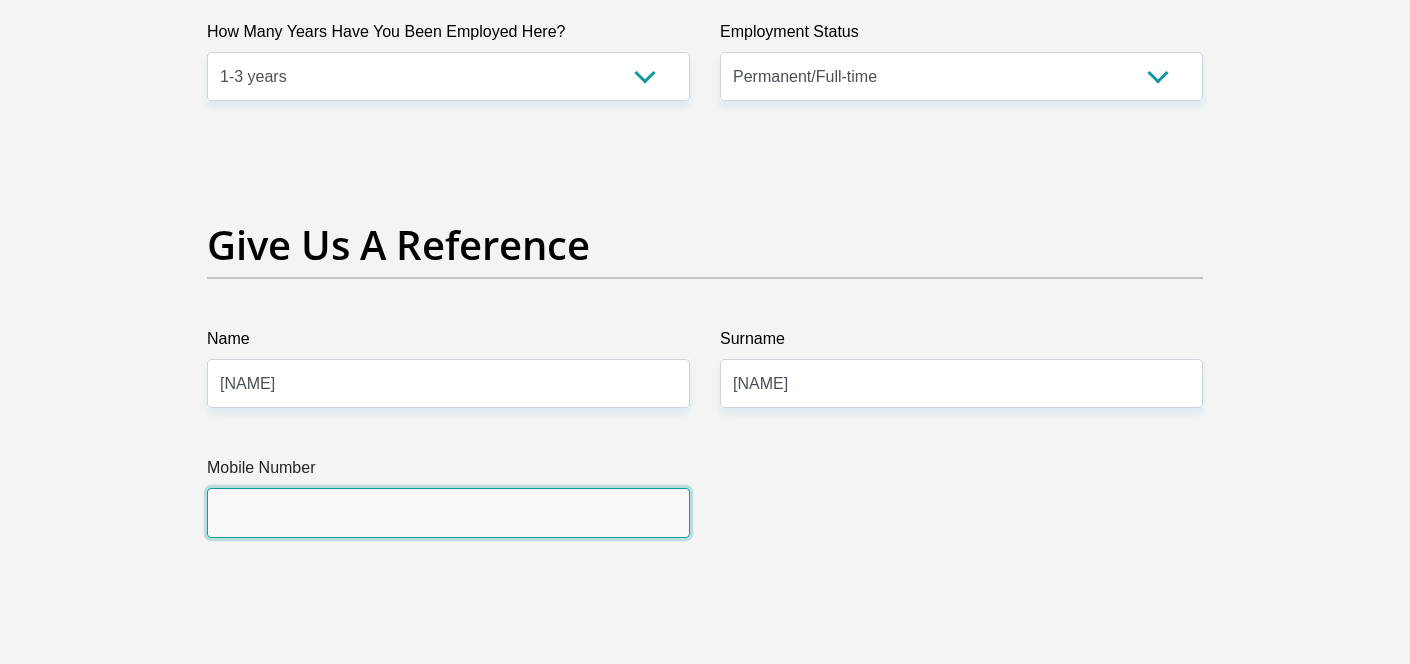 click on "Mobile Number" at bounding box center (448, 512) 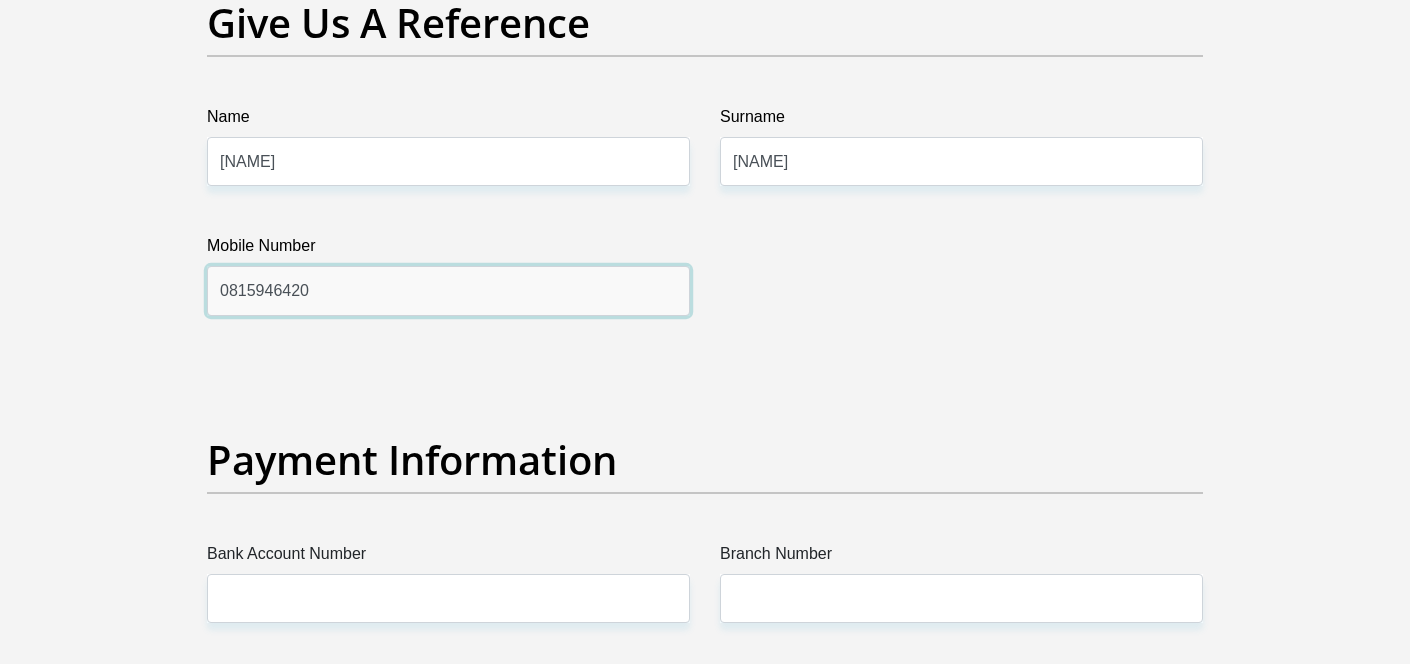 scroll, scrollTop: 4369, scrollLeft: 0, axis: vertical 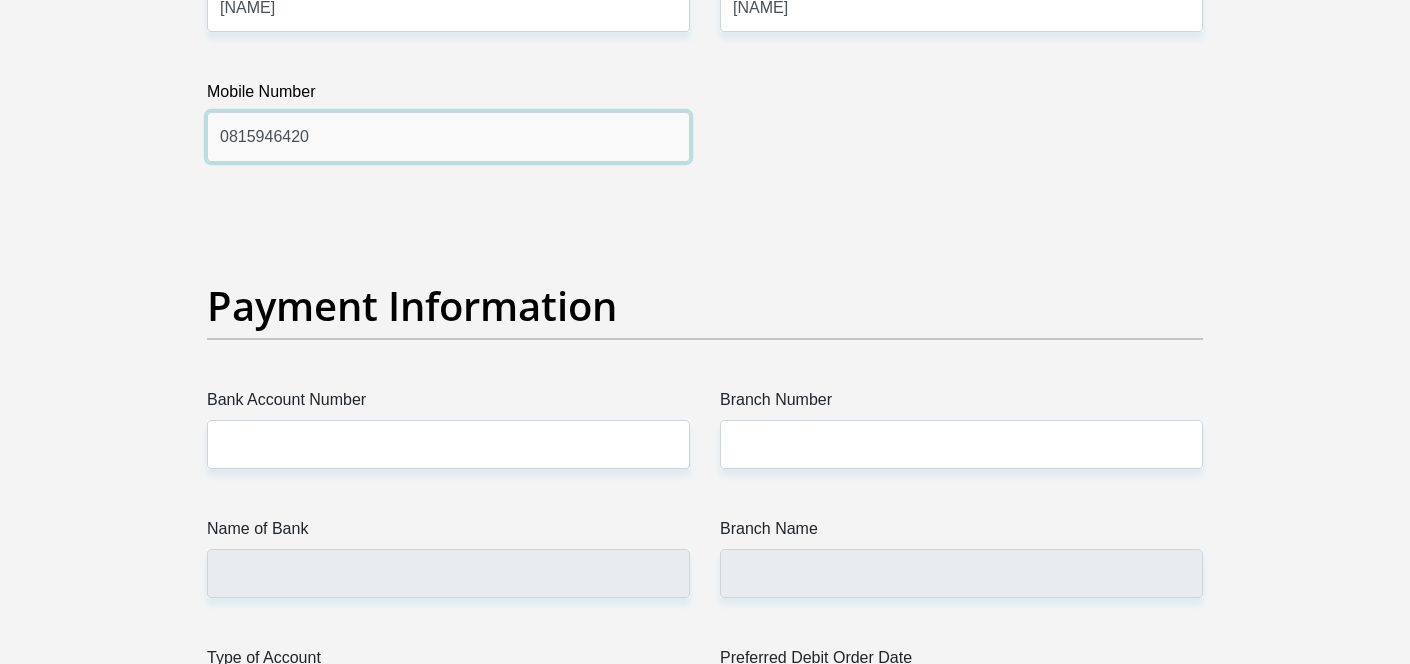 type on "0815946420" 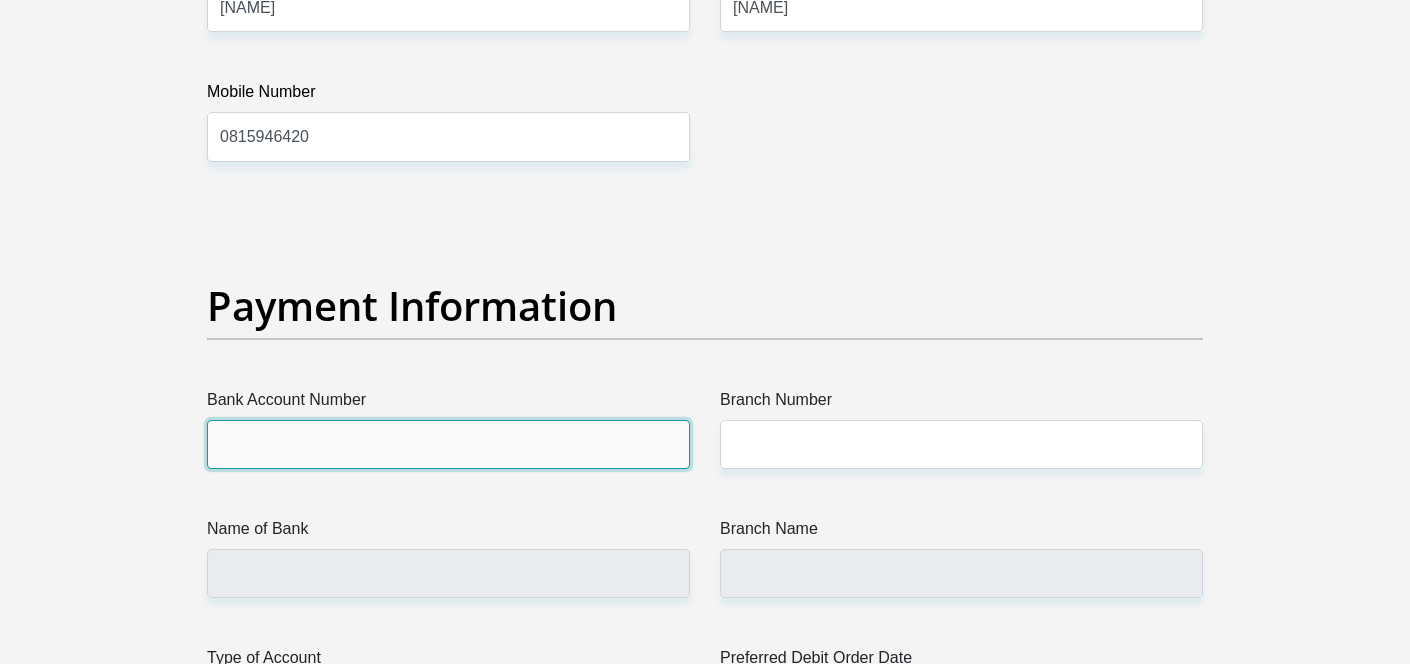 click on "Bank Account Number" at bounding box center (448, 444) 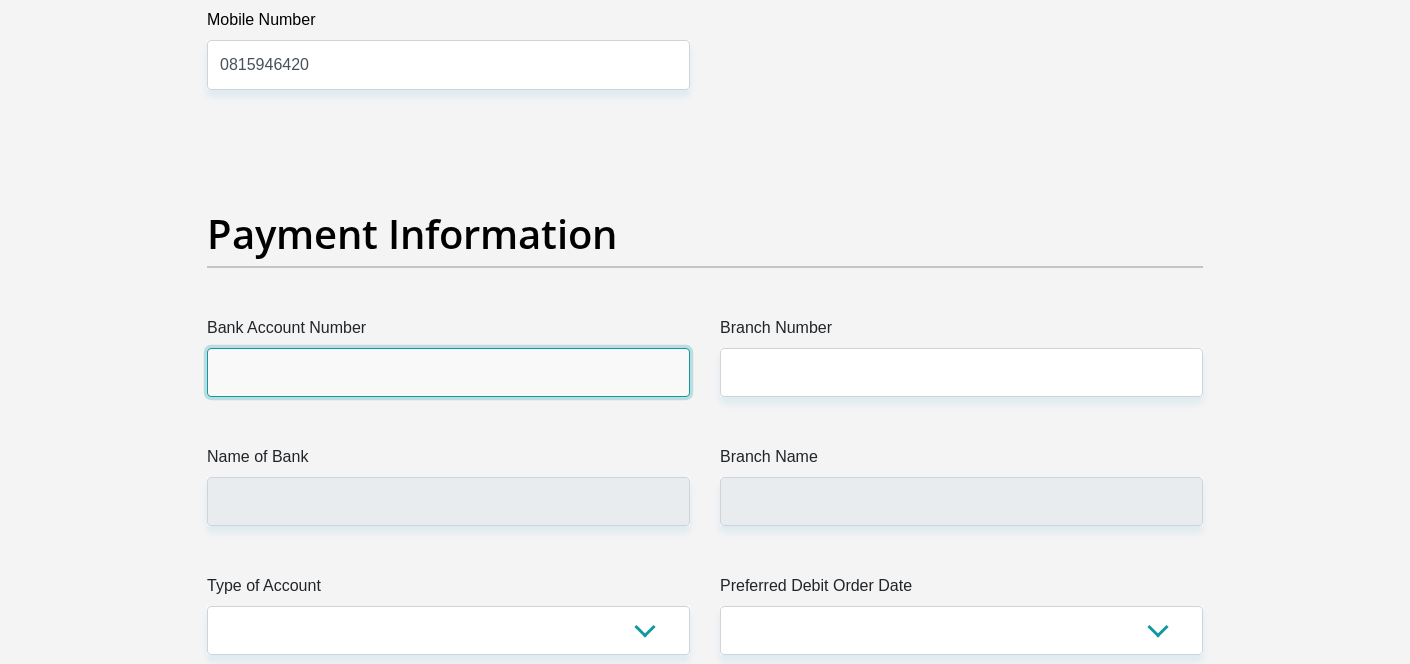 scroll, scrollTop: 4490, scrollLeft: 0, axis: vertical 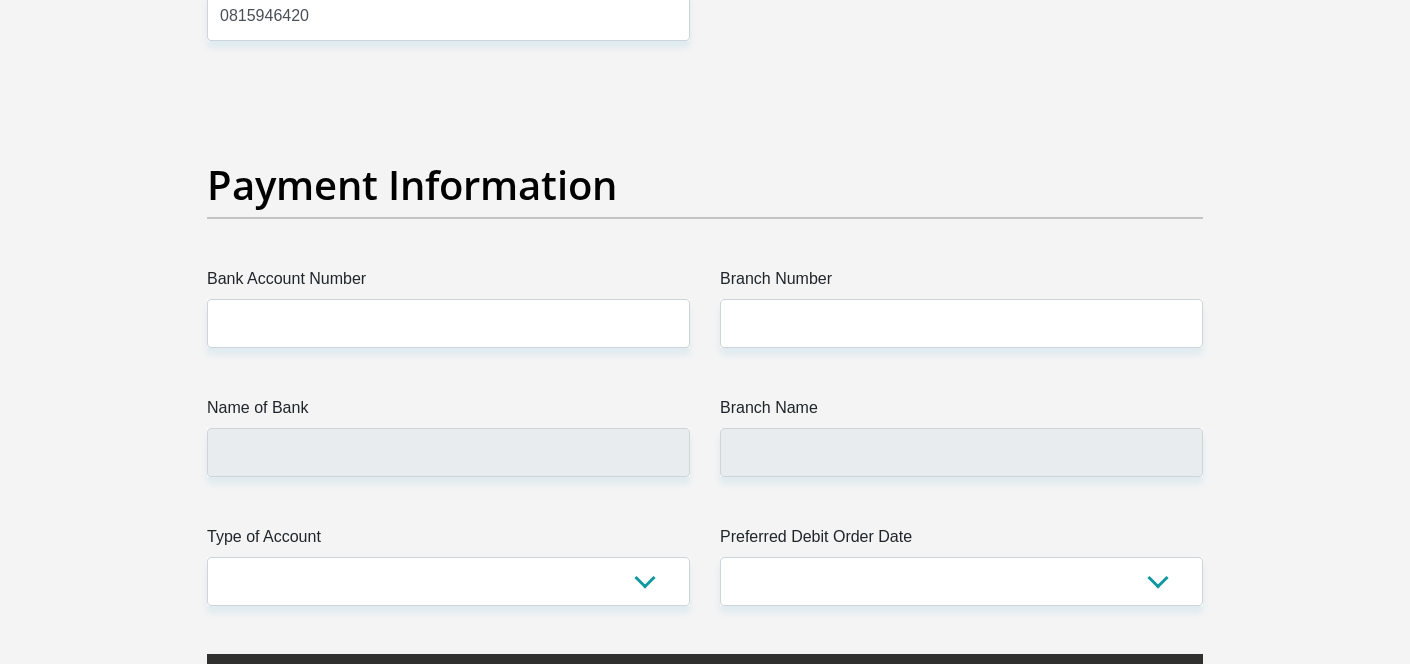 click on "Title
Mr
Ms
Mrs
Dr
Other
First Name
[NAME]
Surname
[NAME]
ID Number
[NUMBER]
Please input valid ID number
Race
Black
Coloured
Indian
White
Other
Contact Number
[PHONE]
Please input valid contact number
Nationality
South Africa
Afghanistan
Aland Islands  Albania  Algeria" at bounding box center (705, -923) 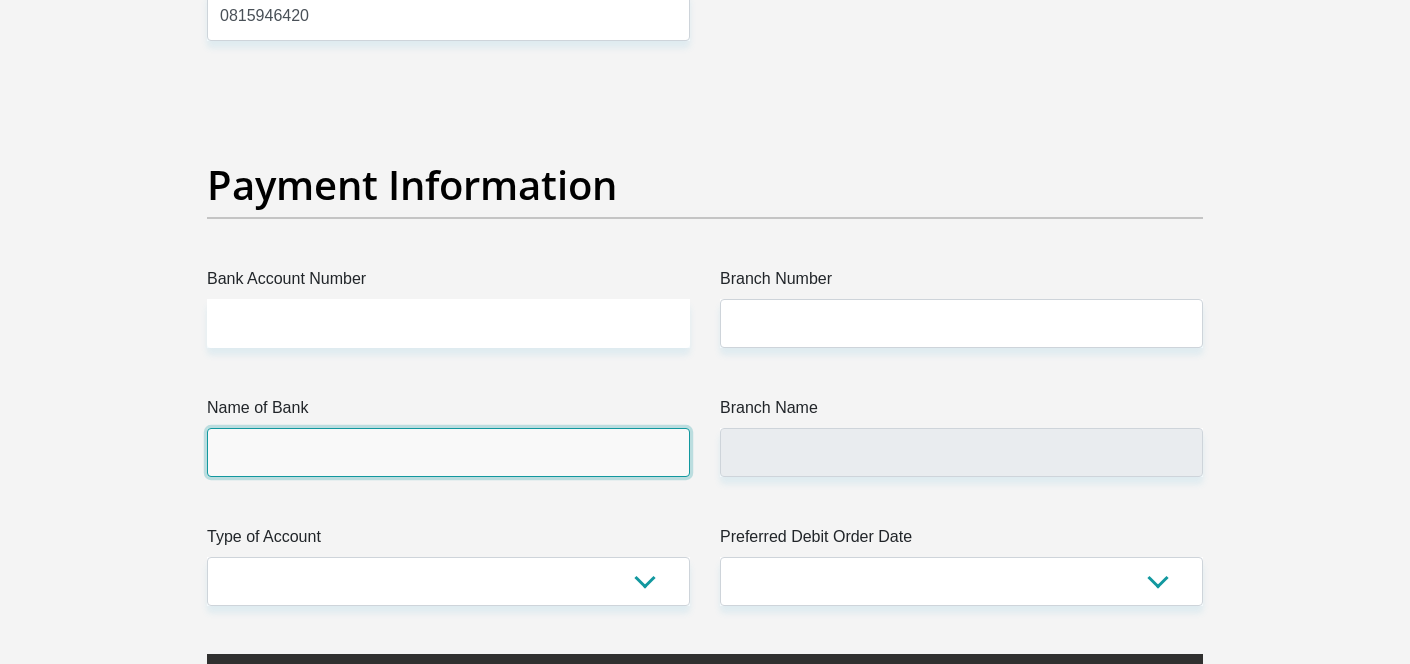 click on "Name of Bank" at bounding box center [448, 452] 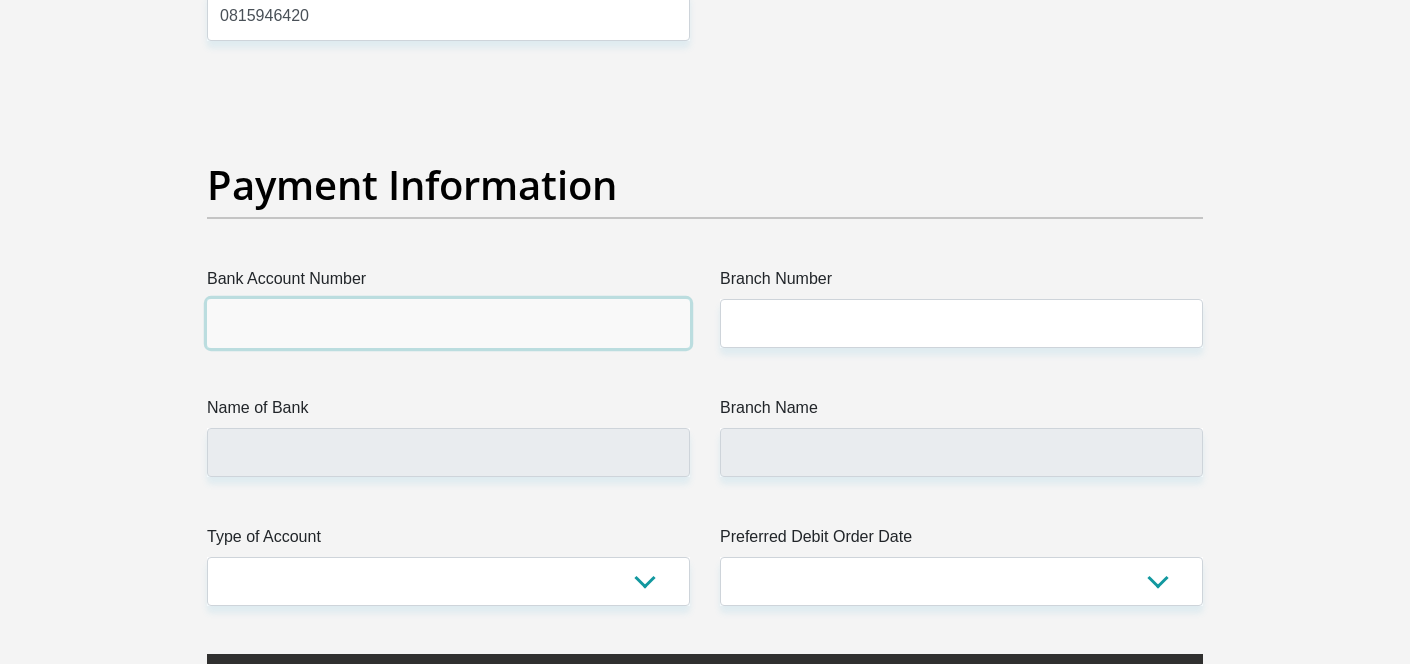 click on "Bank Account Number" at bounding box center (448, 323) 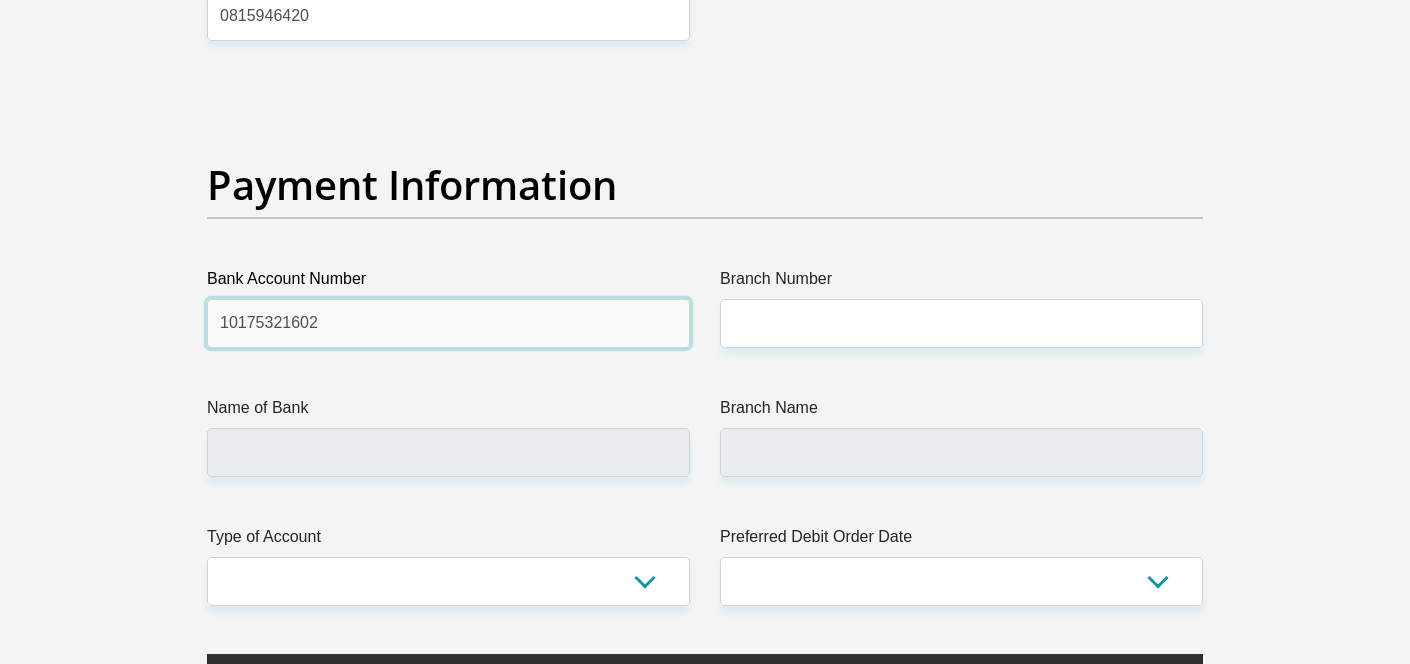 type on "10175321602" 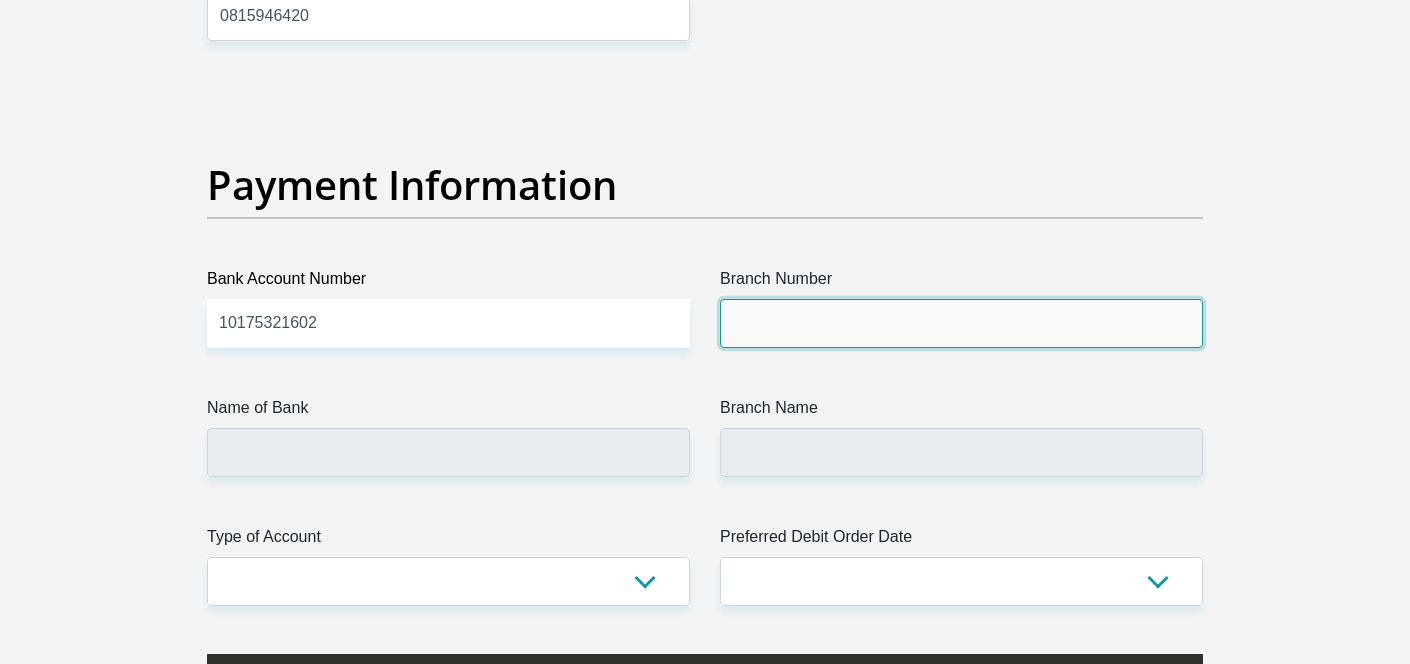click on "Branch Number" at bounding box center [961, 323] 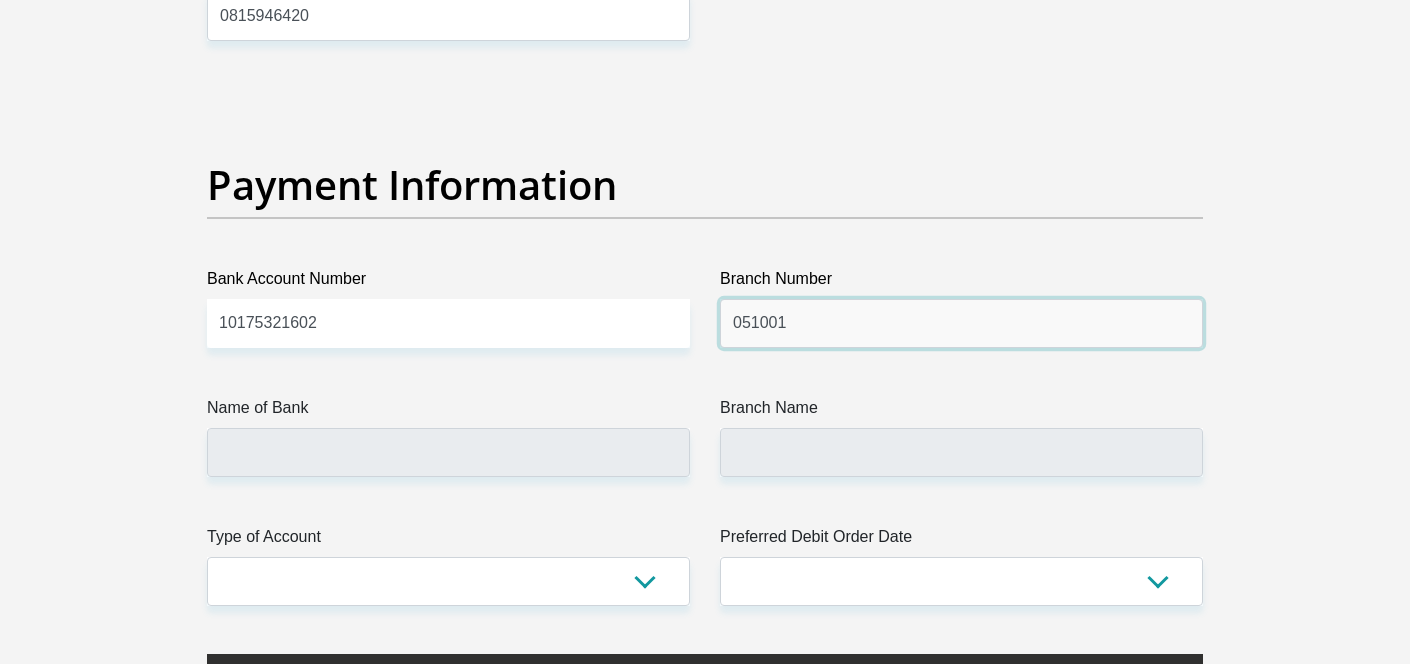 type on "051001" 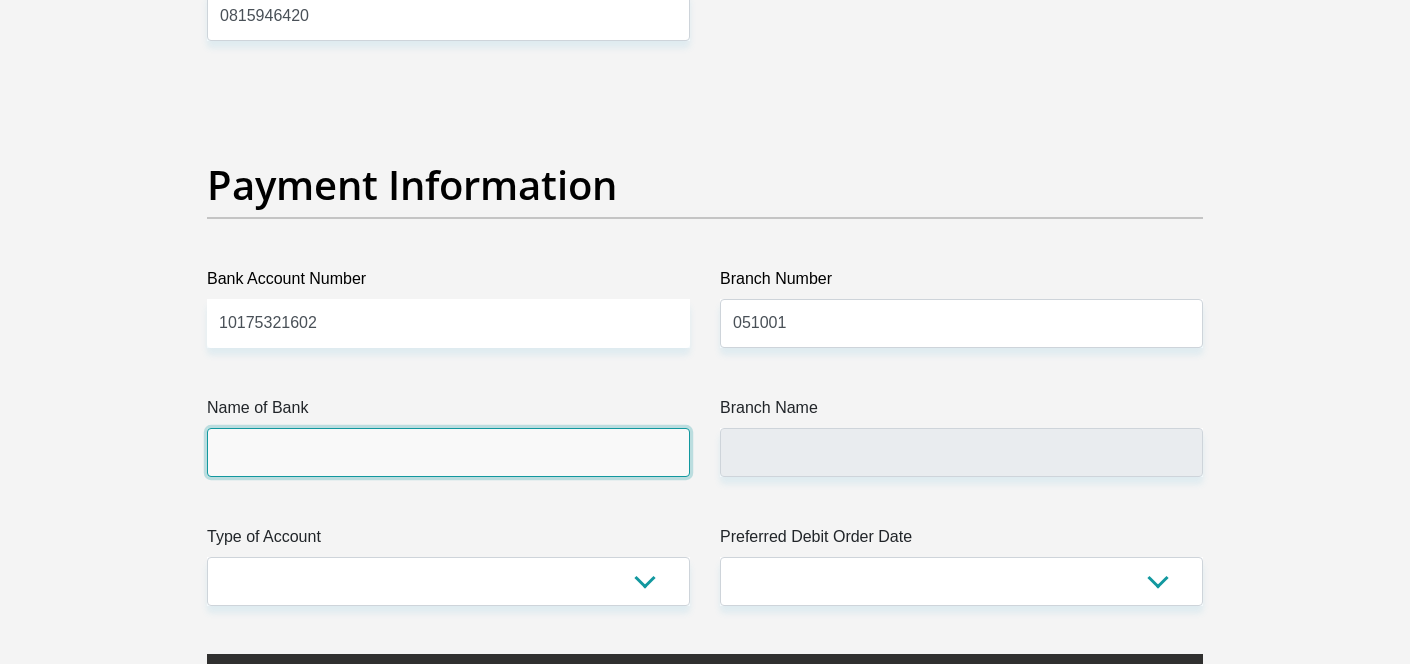click on "Name of Bank" at bounding box center [448, 452] 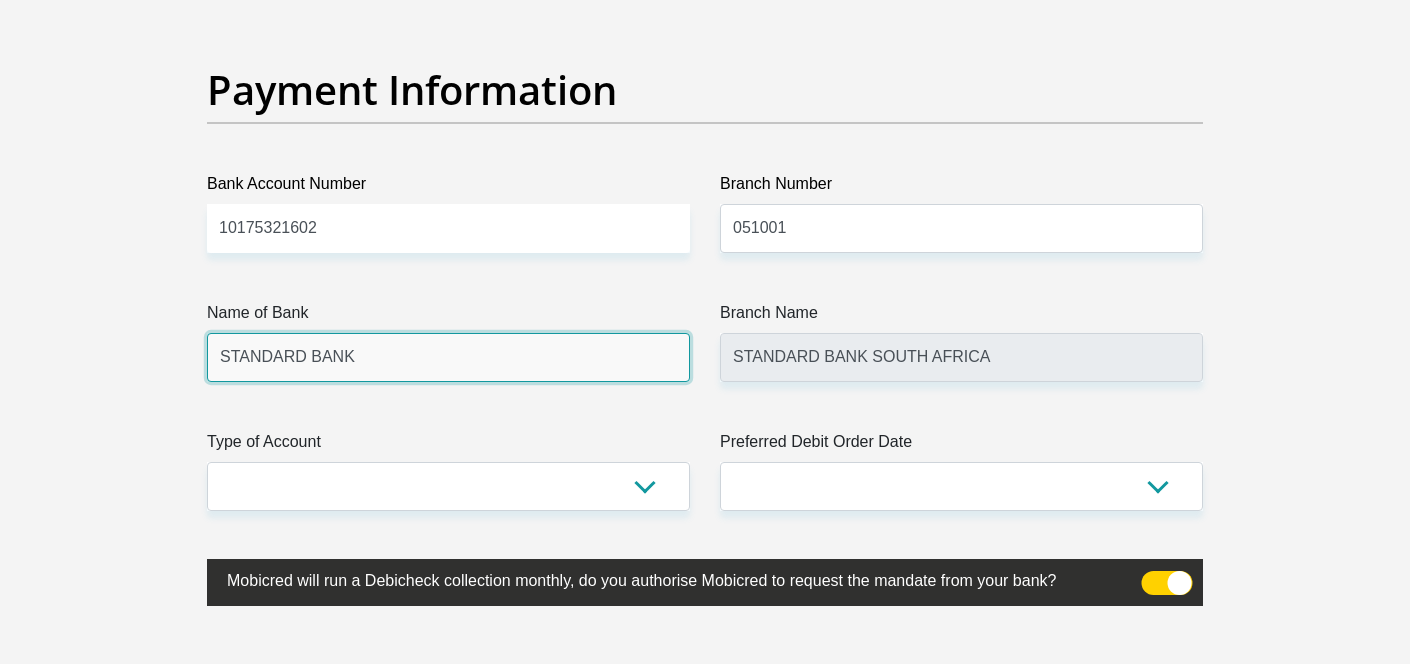 scroll, scrollTop: 4644, scrollLeft: 0, axis: vertical 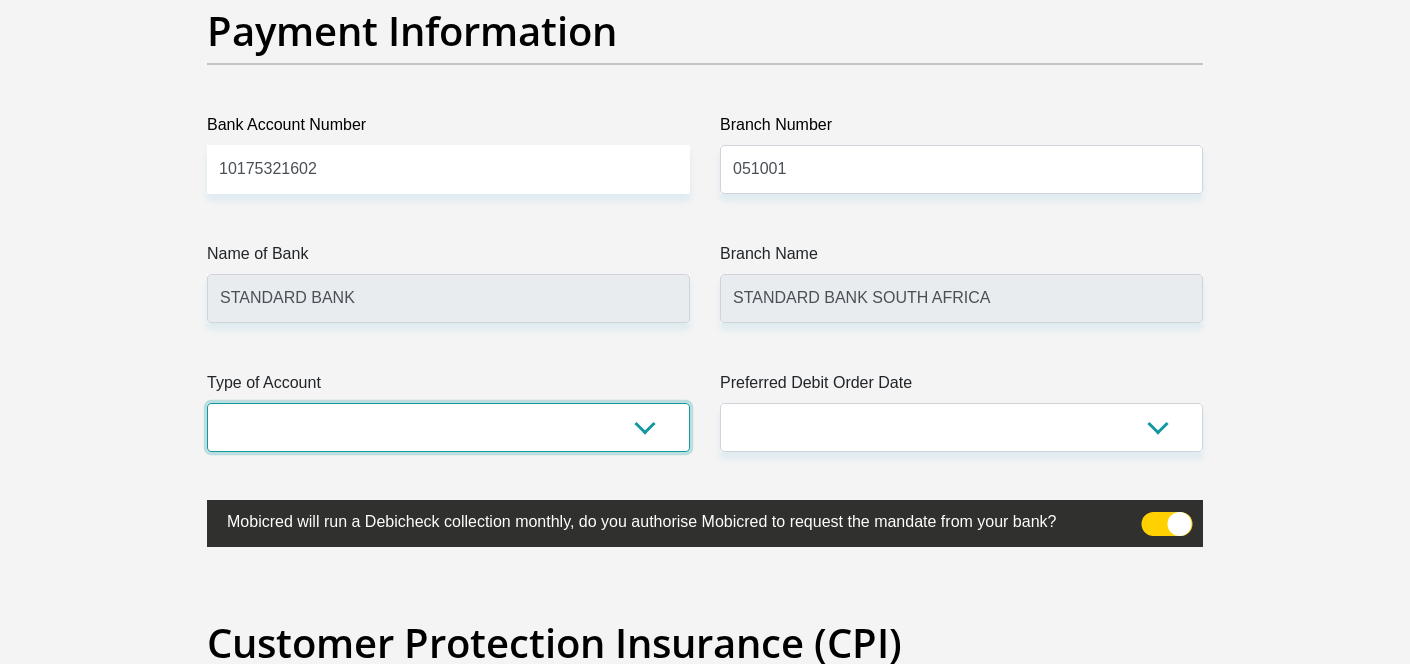 click on "Cheque
Savings" at bounding box center [448, 427] 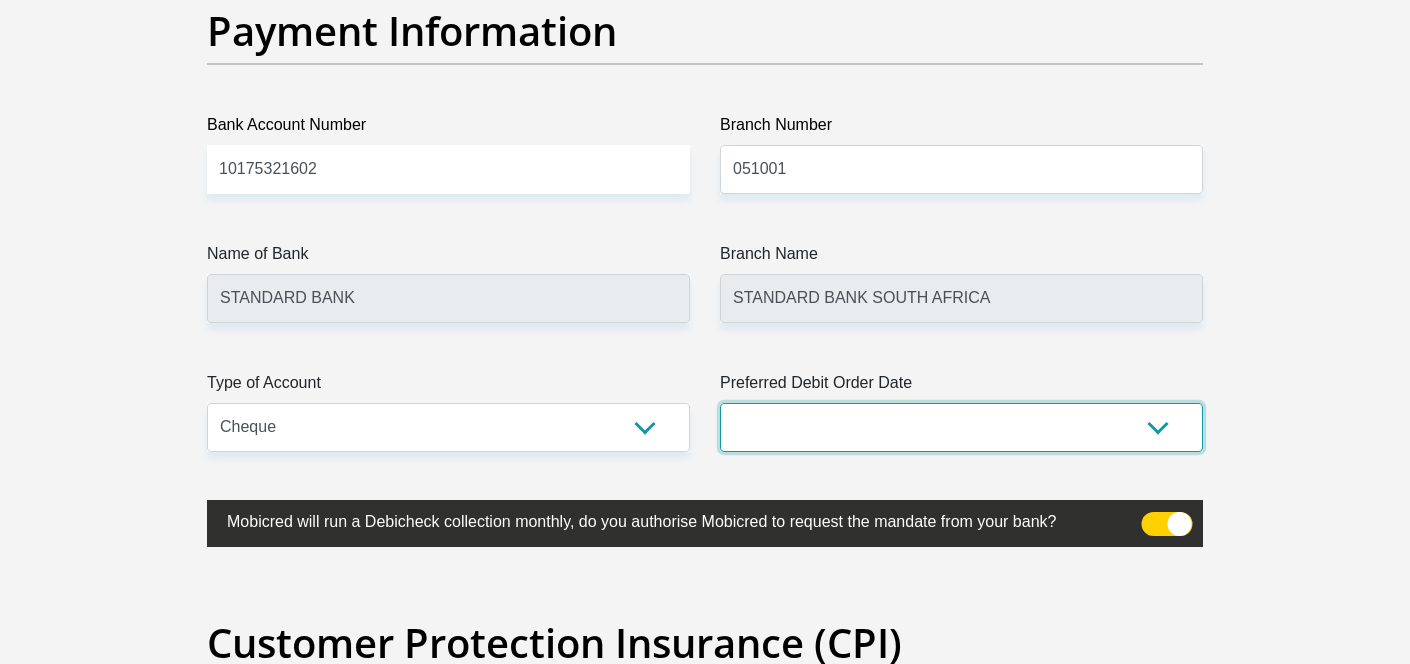 click on "1st
2nd
3rd
4th
5th
7th
18th
19th
20th
21st
22nd
23rd
24th
25th
26th
27th
28th
29th
30th" at bounding box center [961, 427] 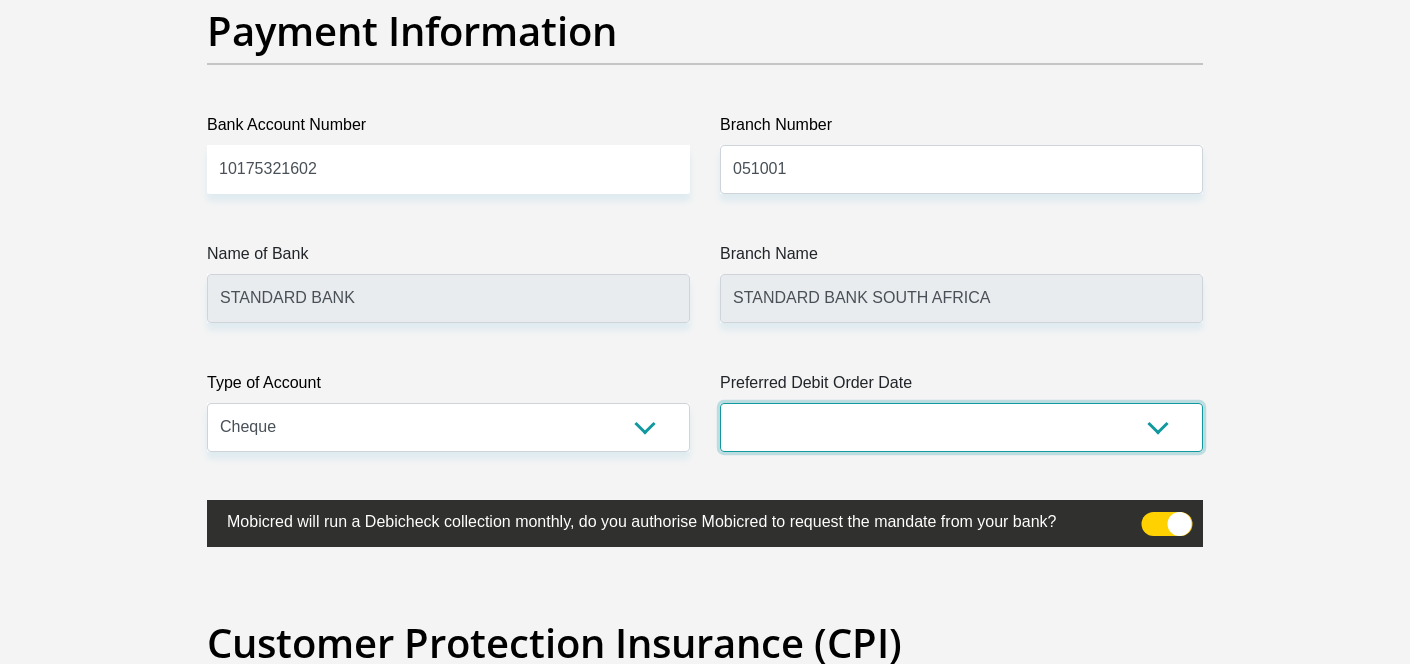 select on "25" 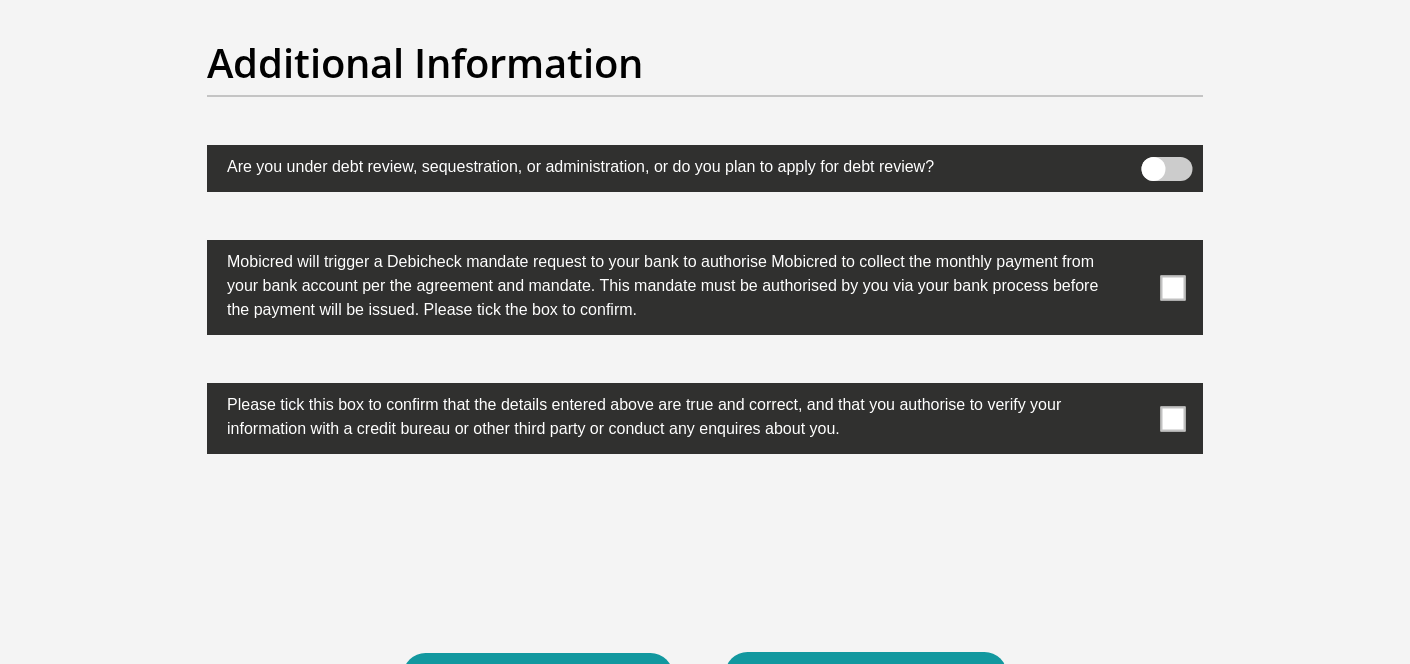 scroll, scrollTop: 6243, scrollLeft: 0, axis: vertical 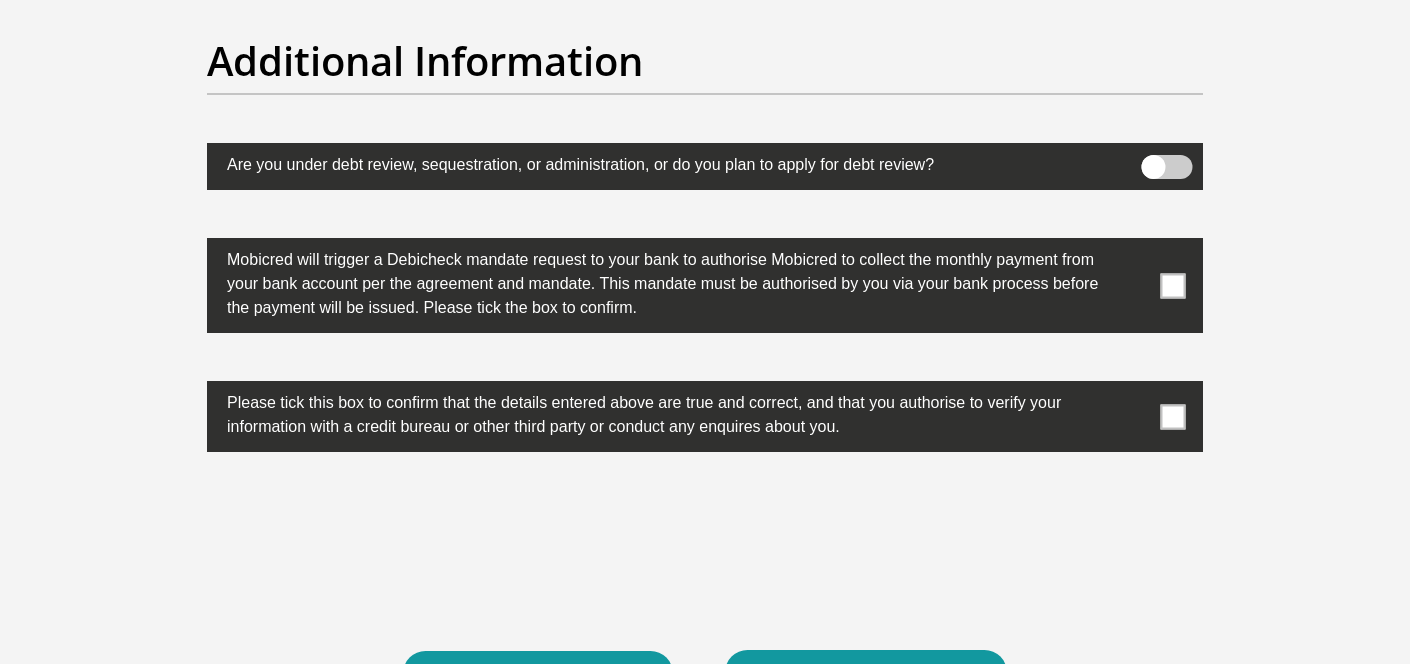 click at bounding box center (1173, 285) 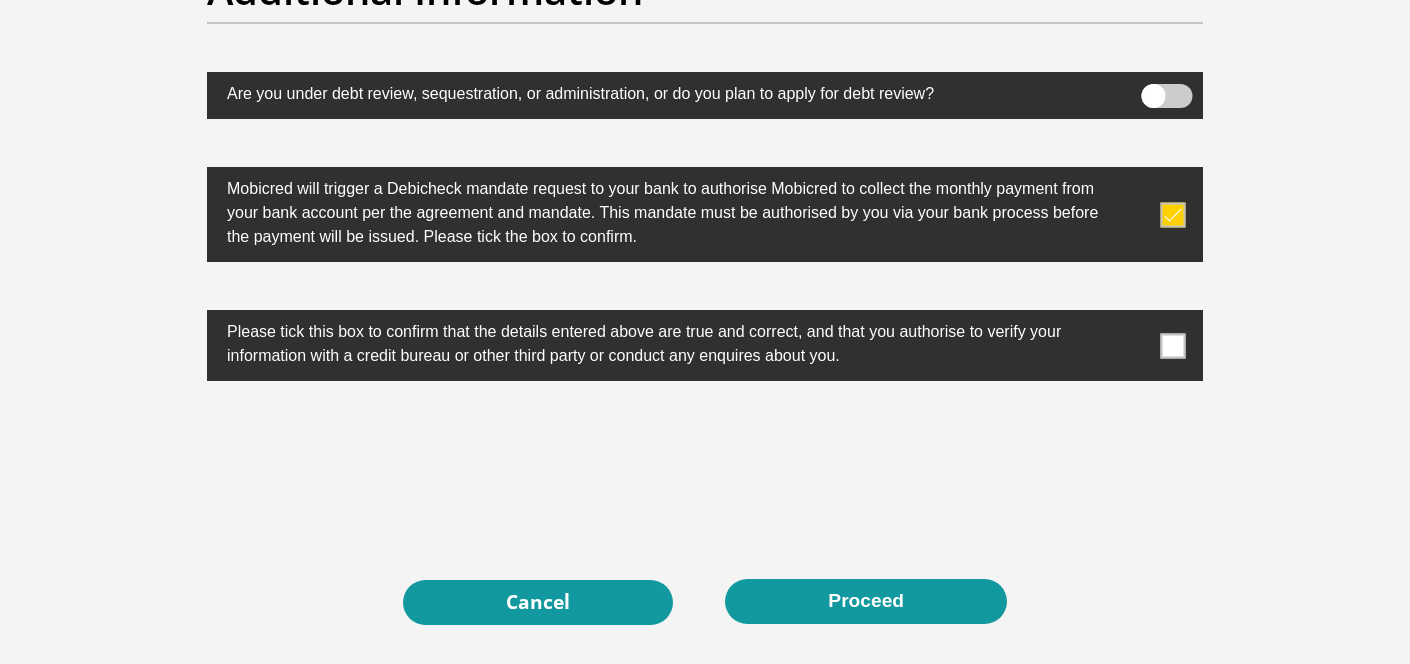scroll, scrollTop: 6316, scrollLeft: 0, axis: vertical 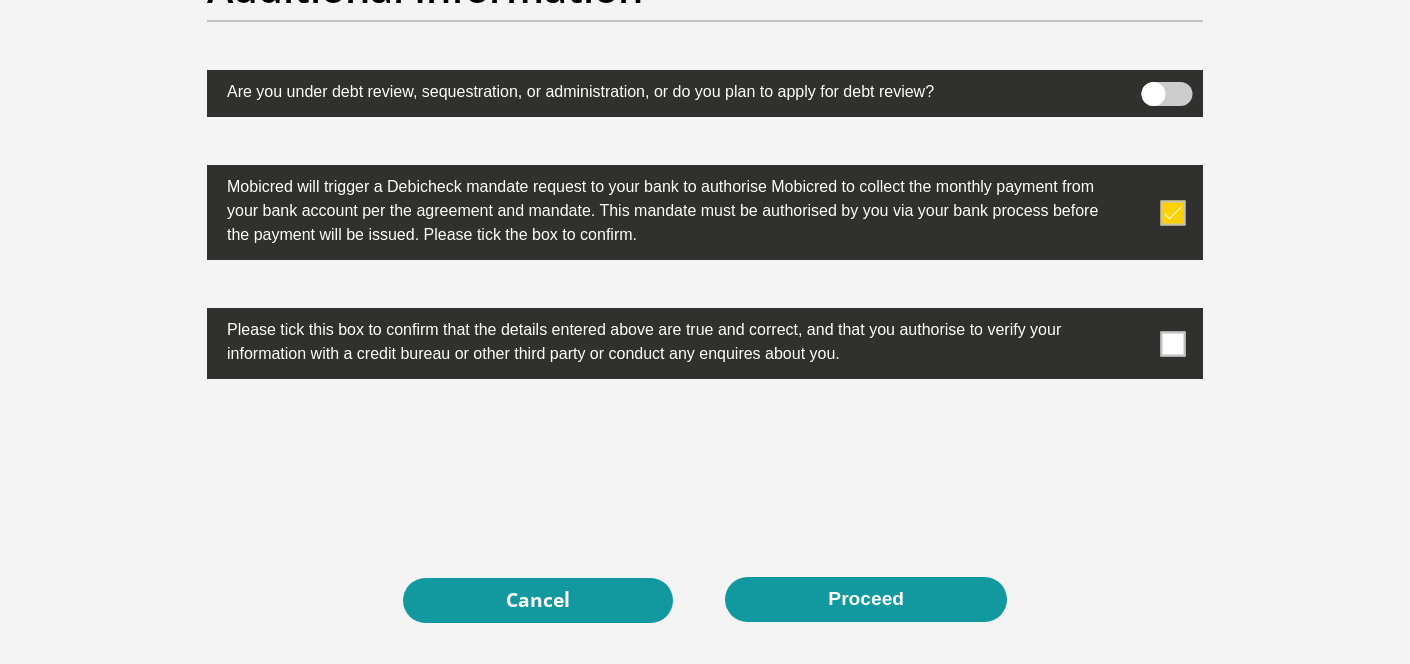 click at bounding box center (1173, 343) 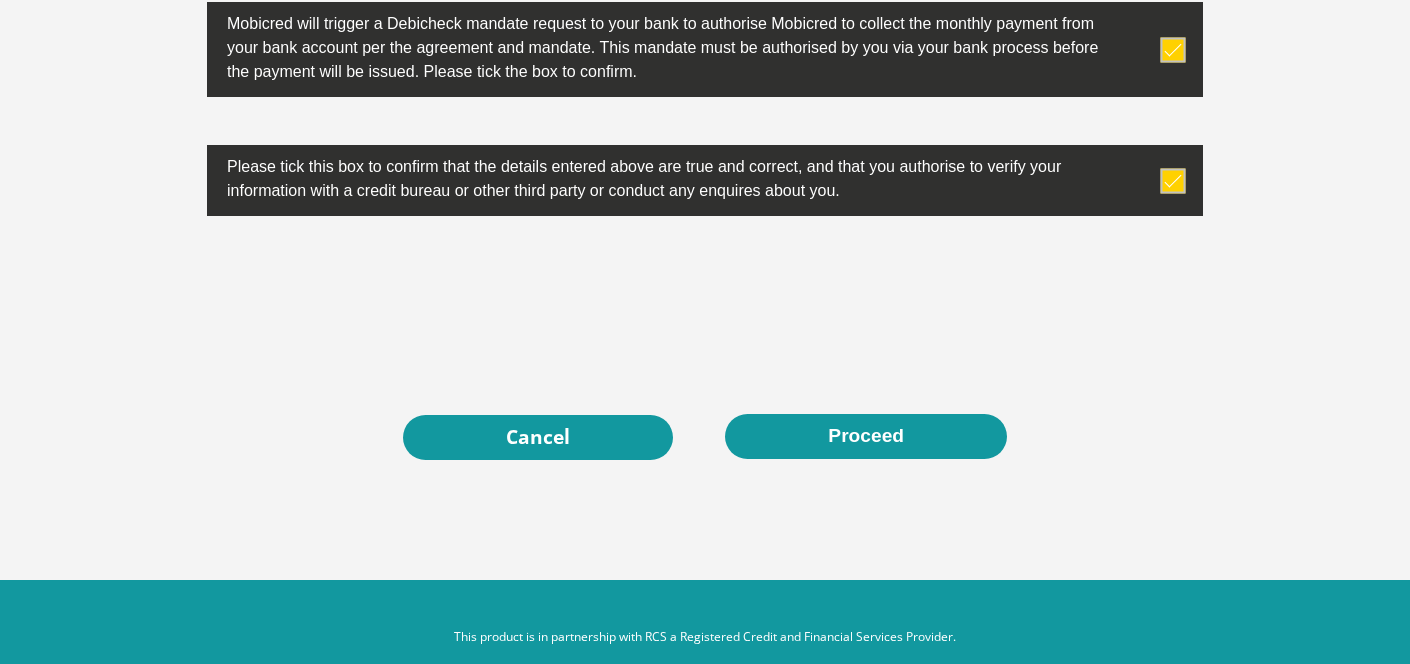 scroll, scrollTop: 6511, scrollLeft: 0, axis: vertical 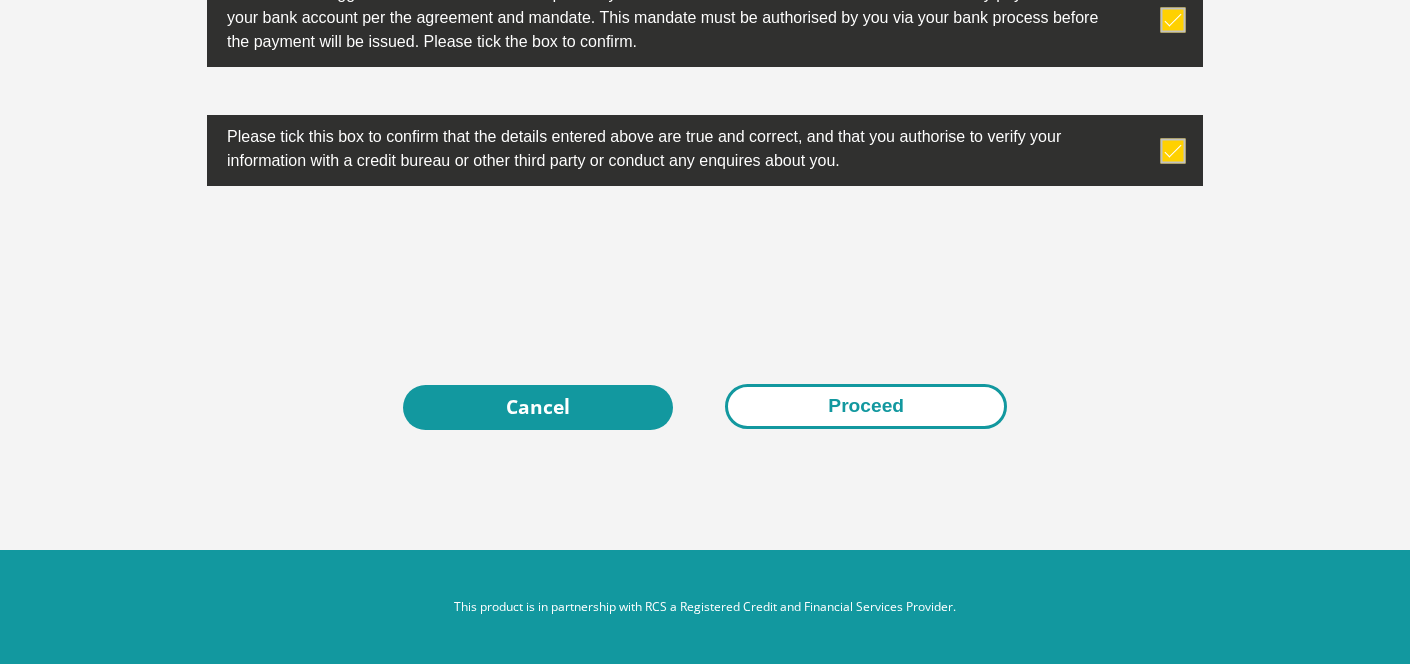 click on "Proceed" at bounding box center [866, 406] 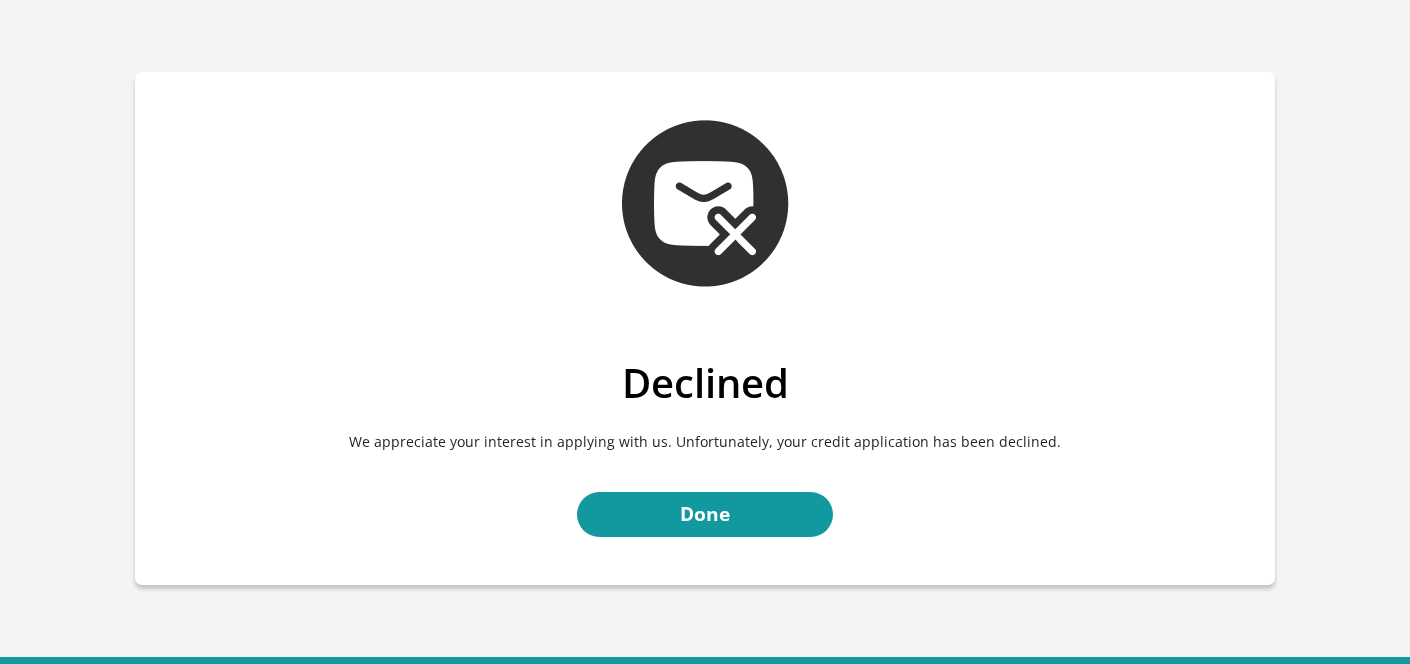 scroll, scrollTop: 0, scrollLeft: 0, axis: both 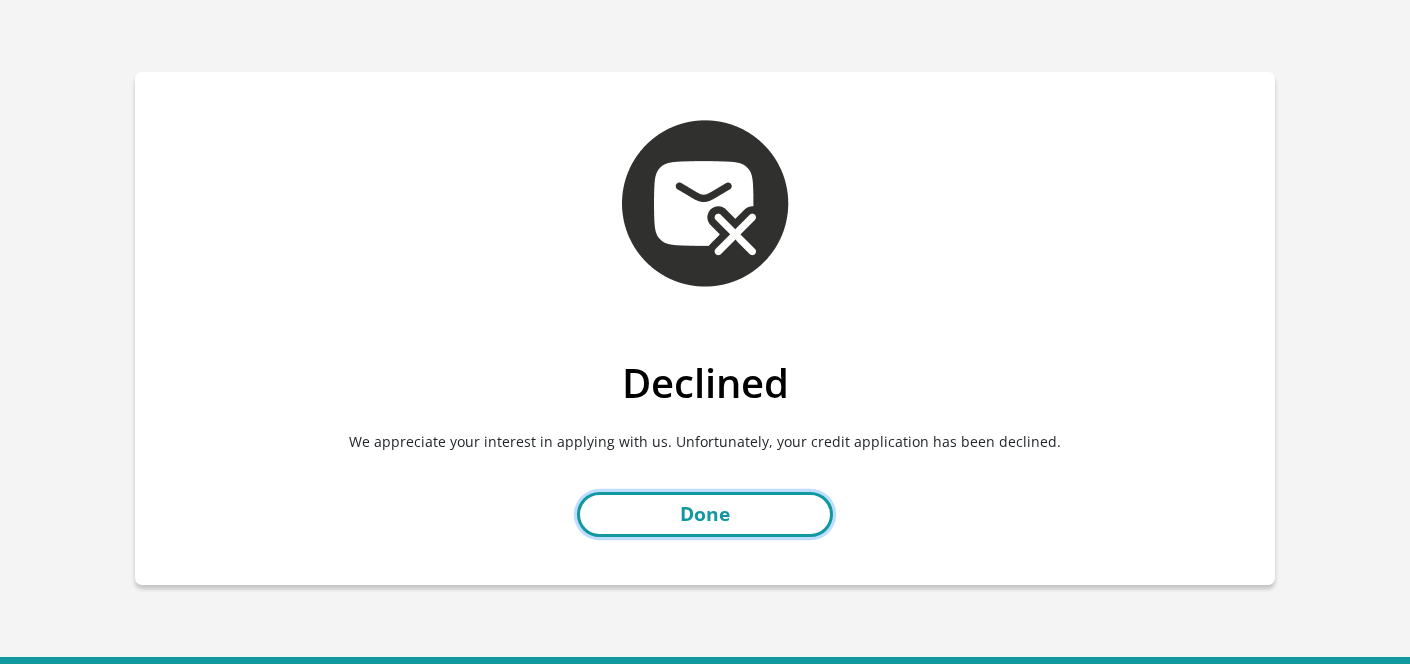 click on "Done" at bounding box center (705, 514) 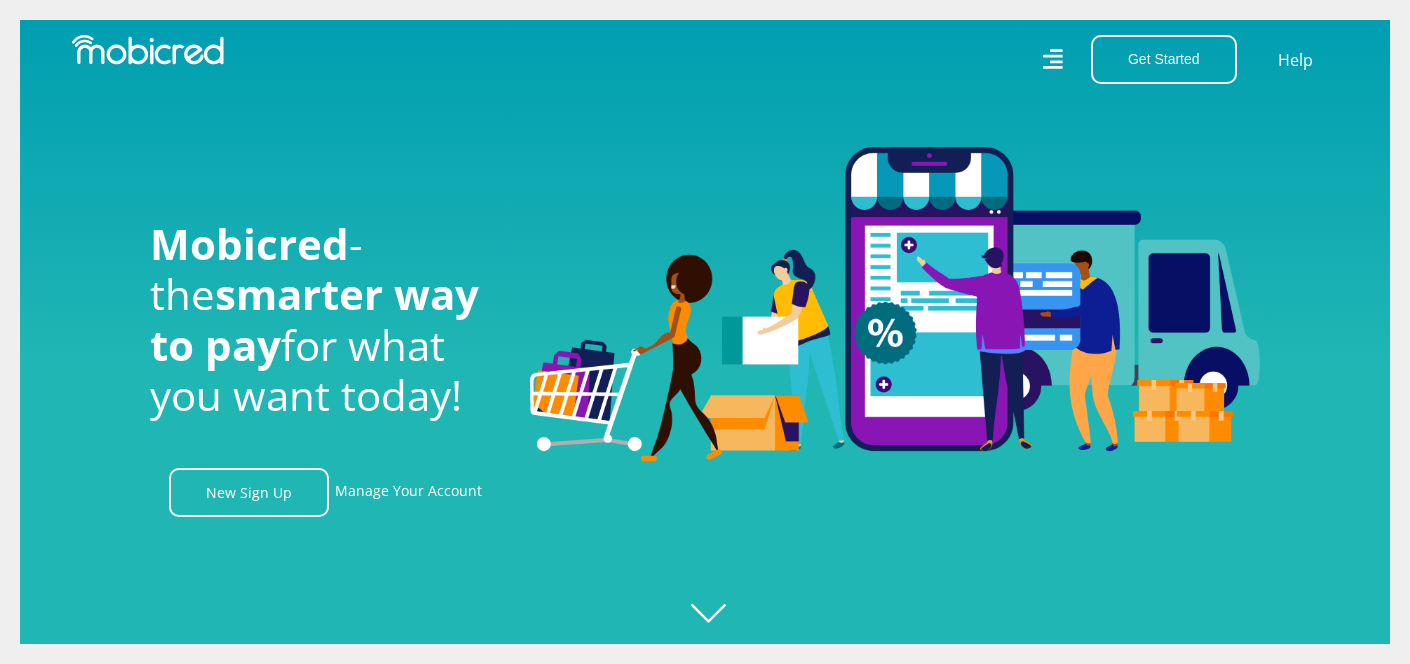 scroll, scrollTop: 0, scrollLeft: 0, axis: both 